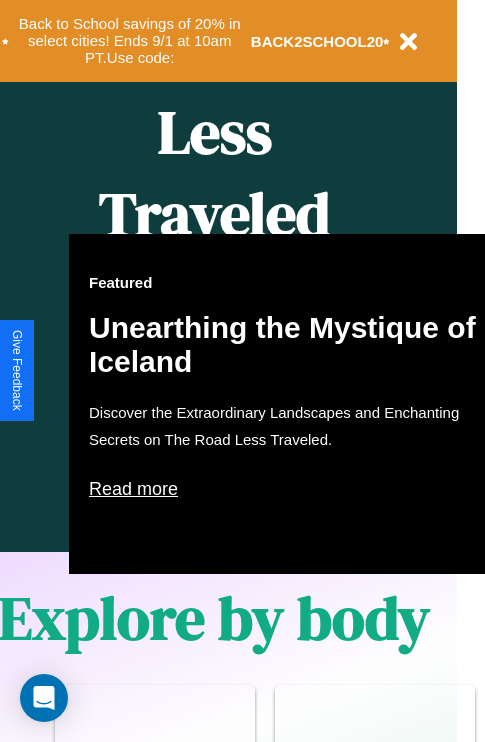 scroll, scrollTop: 997, scrollLeft: 32, axis: both 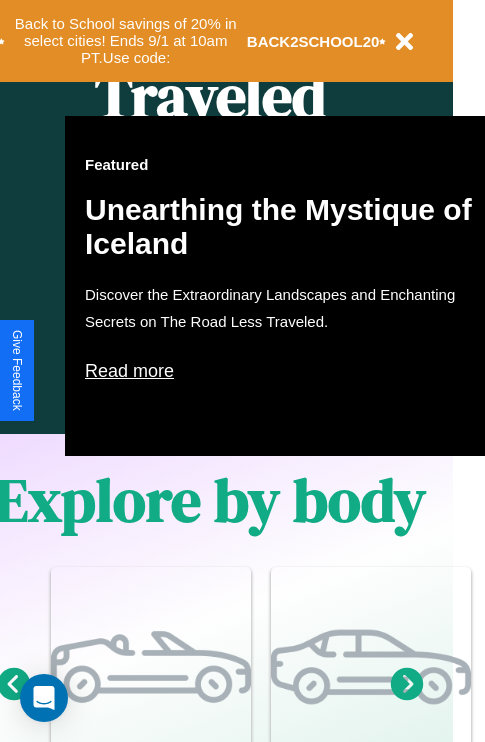 click on "Read more" at bounding box center [285, 371] 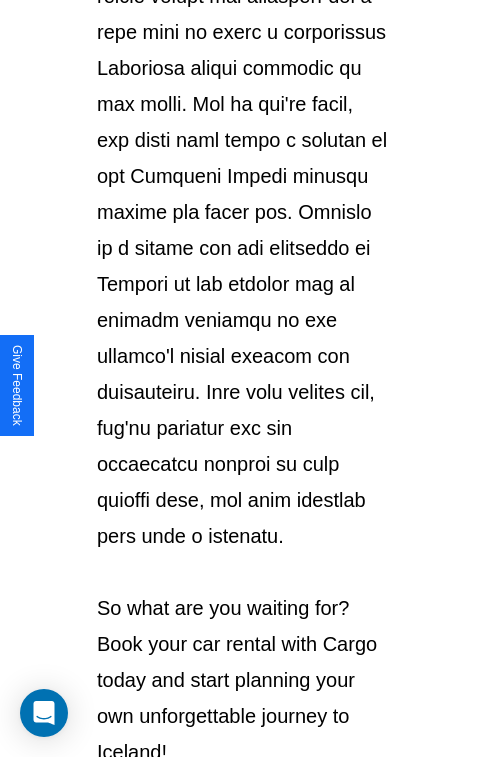 scroll, scrollTop: 3458, scrollLeft: 0, axis: vertical 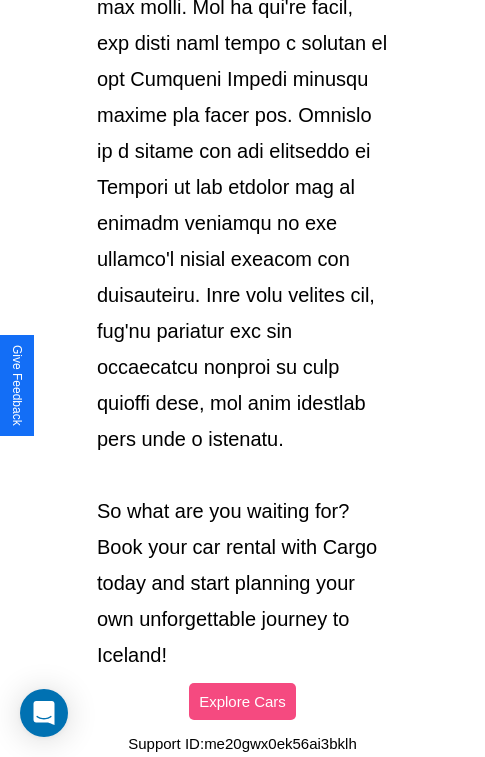 click on "Explore Cars" at bounding box center (242, 701) 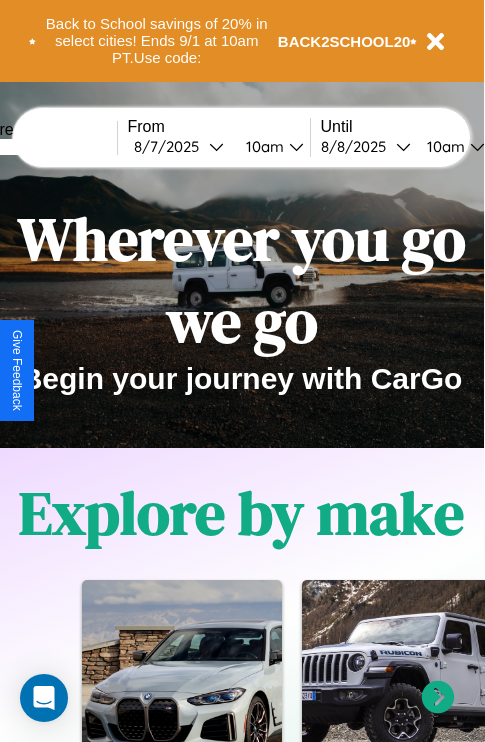 scroll, scrollTop: 0, scrollLeft: 0, axis: both 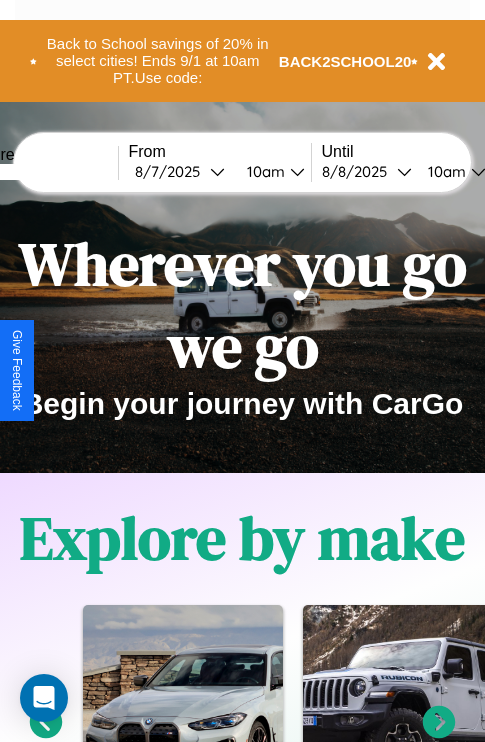 click at bounding box center [43, 172] 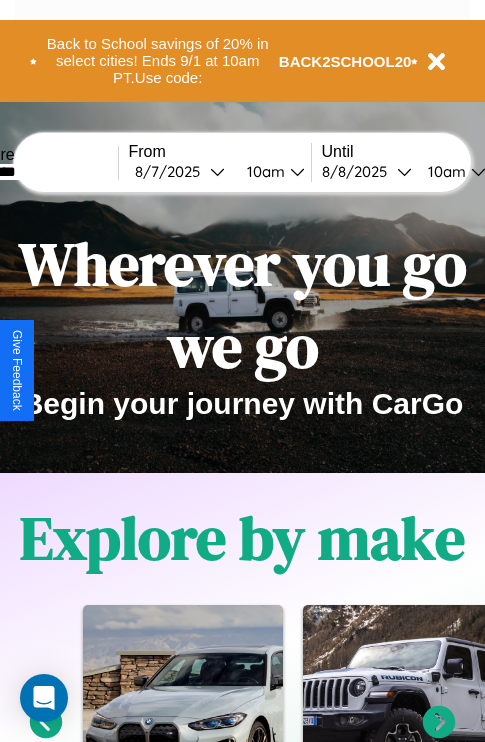 type on "********" 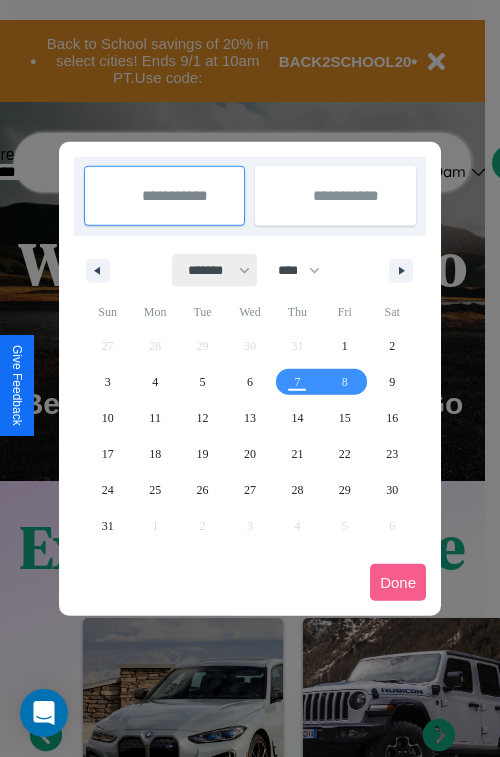 click on "******* ******** ***** ***** *** **** **** ****** ********* ******* ******** ********" at bounding box center [215, 270] 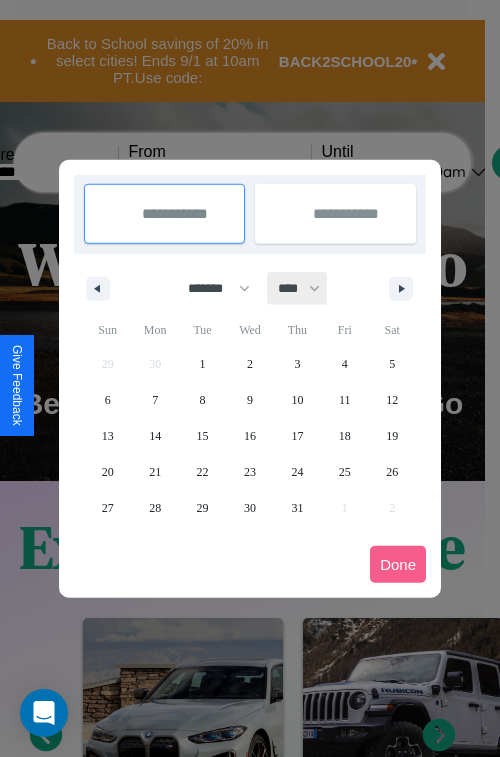 click on "**** **** **** **** **** **** **** **** **** **** **** **** **** **** **** **** **** **** **** **** **** **** **** **** **** **** **** **** **** **** **** **** **** **** **** **** **** **** **** **** **** **** **** **** **** **** **** **** **** **** **** **** **** **** **** **** **** **** **** **** **** **** **** **** **** **** **** **** **** **** **** **** **** **** **** **** **** **** **** **** **** **** **** **** **** **** **** **** **** **** **** **** **** **** **** **** **** **** **** **** **** **** **** **** **** **** **** **** **** **** **** **** **** **** **** **** **** **** **** **** ****" at bounding box center (298, 288) 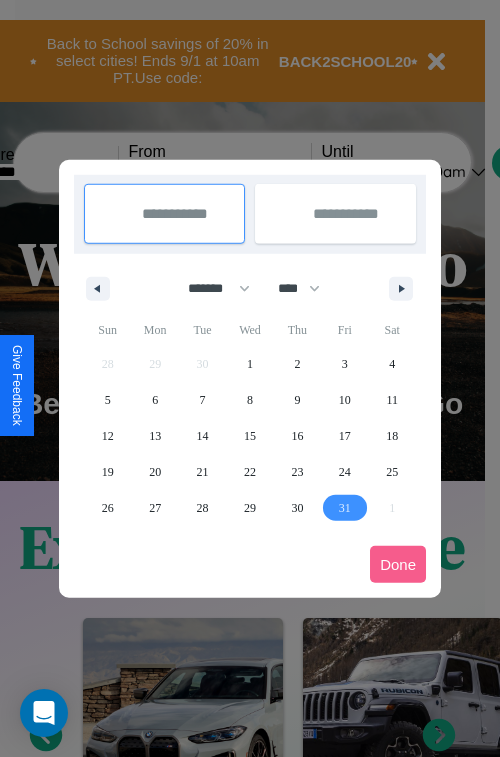 click on "31" at bounding box center (345, 508) 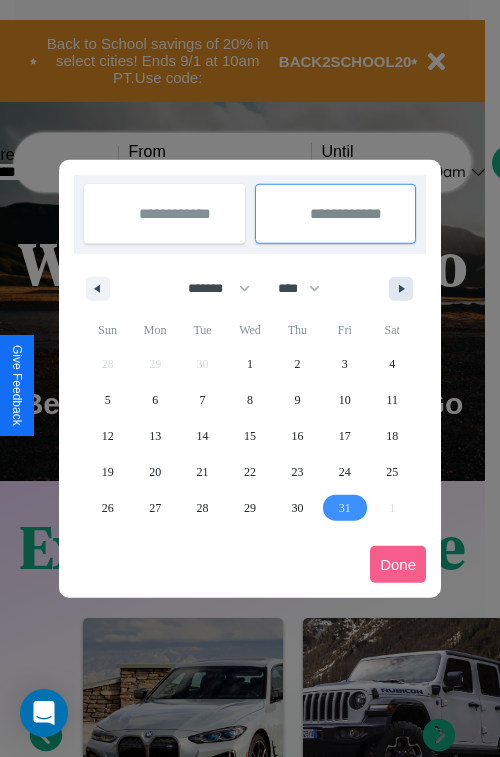 click at bounding box center [405, 289] 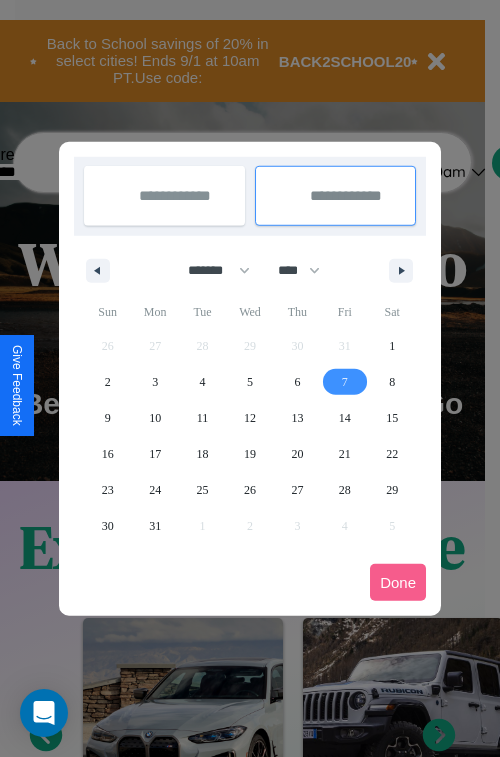 click on "7" at bounding box center [345, 382] 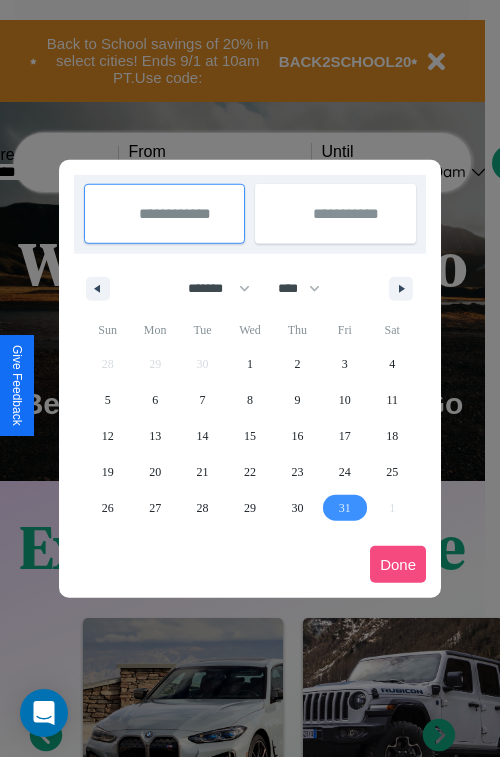 click on "Done" at bounding box center [398, 564] 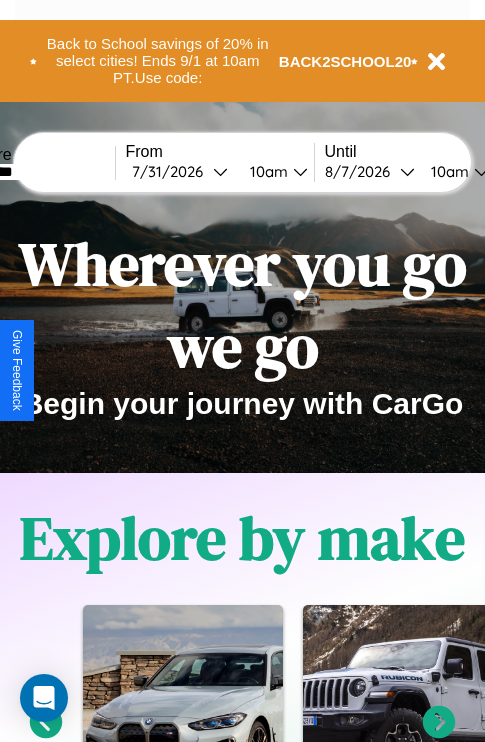 click on "10am" at bounding box center (447, 171) 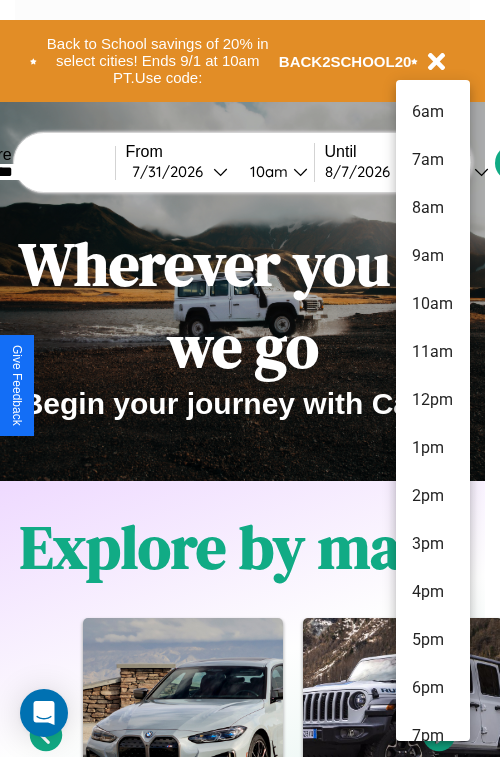 click on "6am" at bounding box center [433, 112] 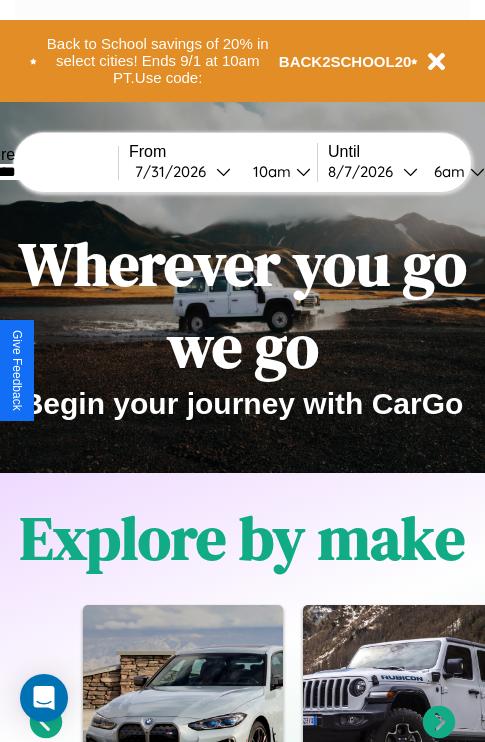 scroll, scrollTop: 0, scrollLeft: 67, axis: horizontal 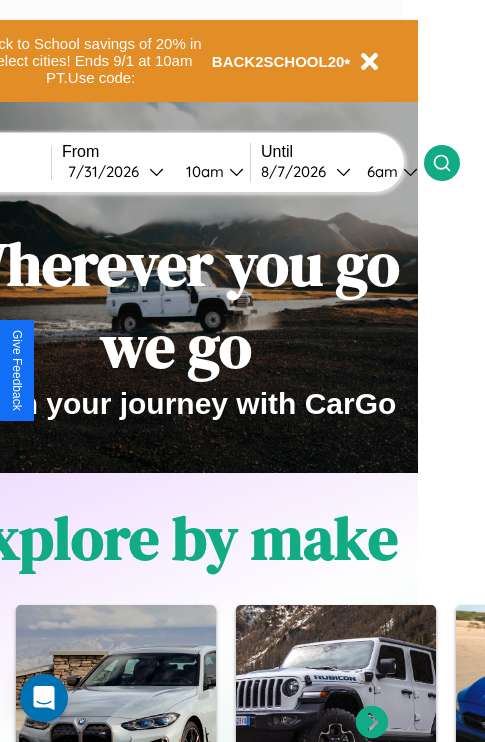 click 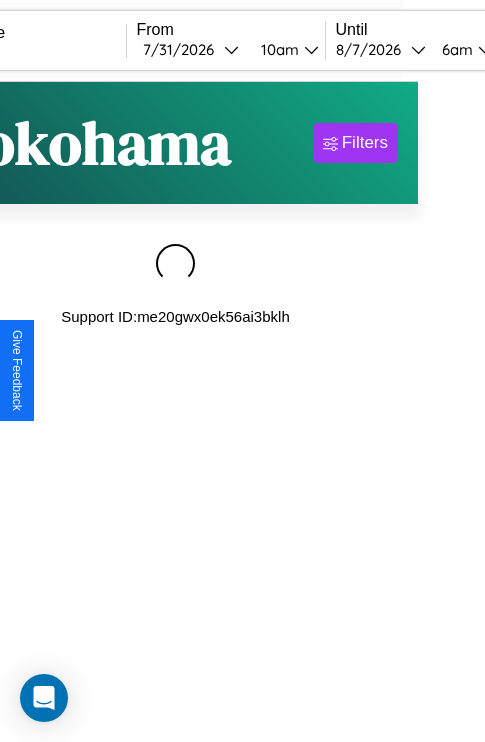 scroll, scrollTop: 0, scrollLeft: 0, axis: both 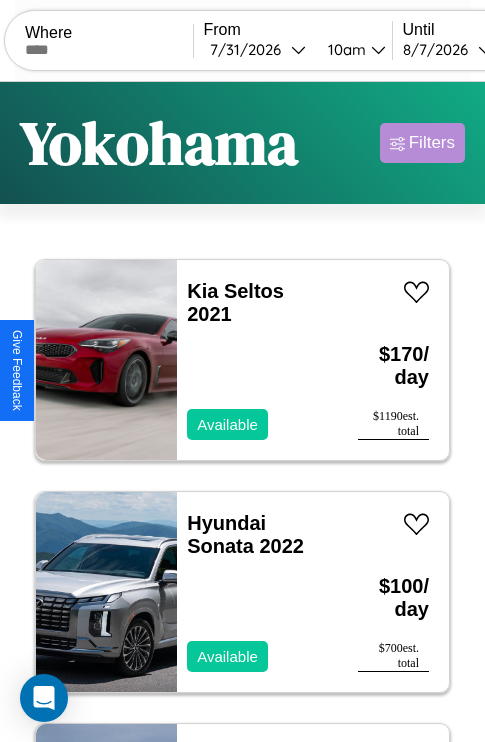 click on "Filters" at bounding box center (432, 143) 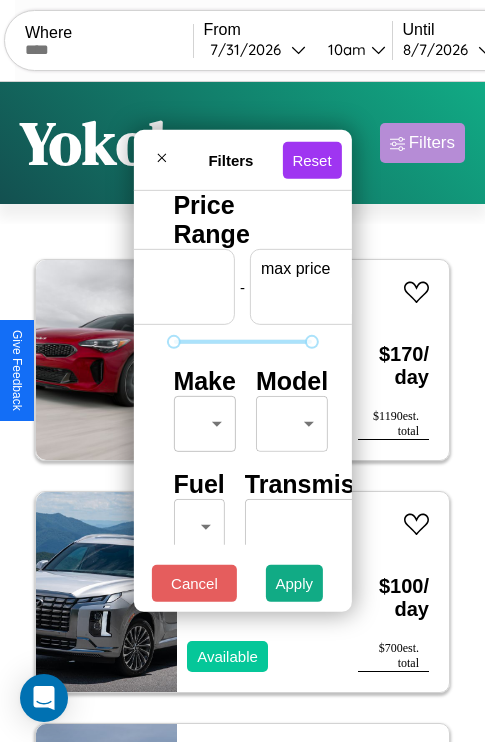 scroll, scrollTop: 0, scrollLeft: 124, axis: horizontal 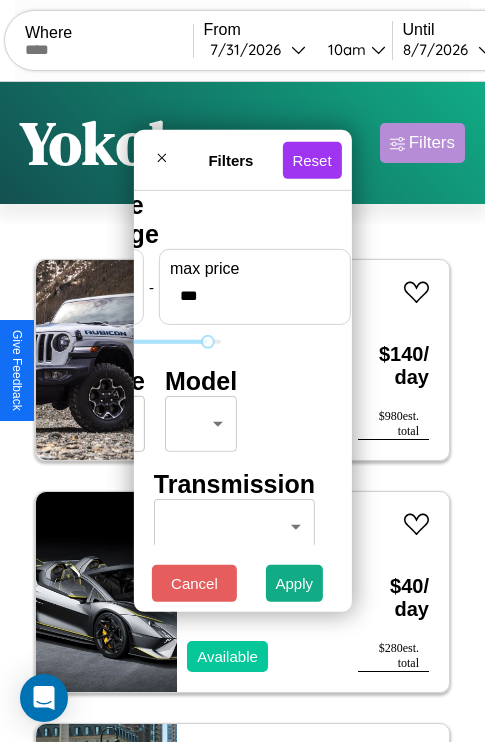 type on "***" 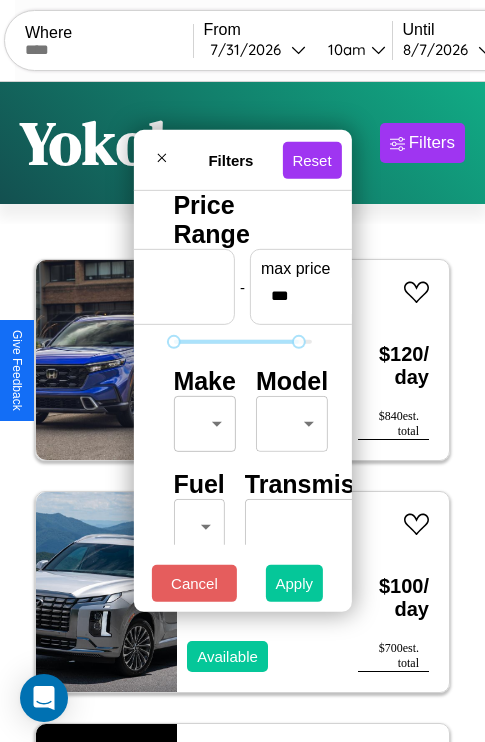 type on "*" 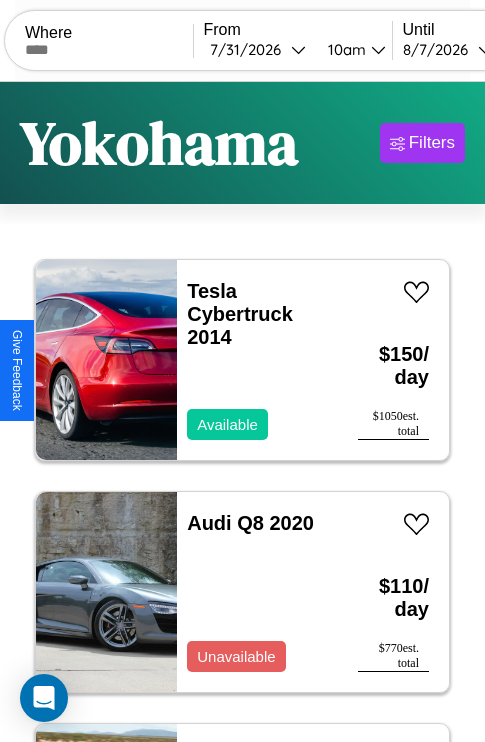 scroll, scrollTop: 66, scrollLeft: 0, axis: vertical 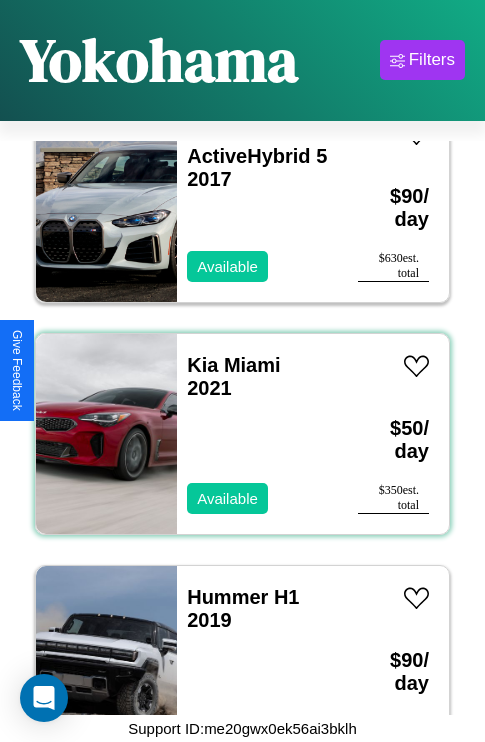 click on "Kia   Miami   2021 Available" at bounding box center [257, 434] 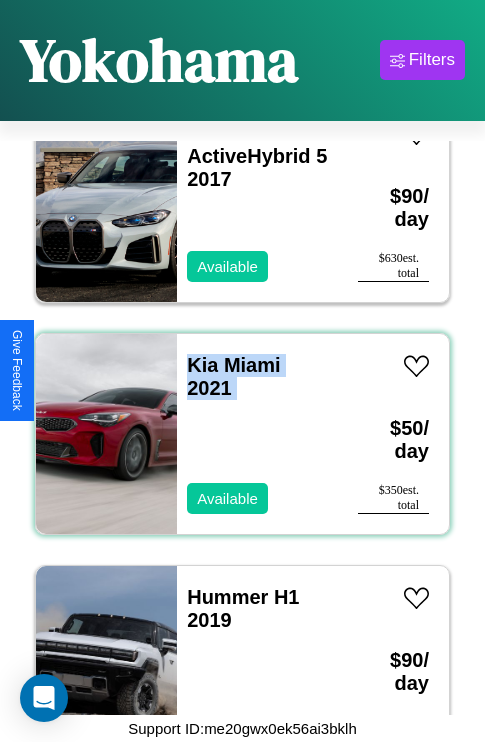 click on "Kia   Miami   2021 Available" at bounding box center (257, 434) 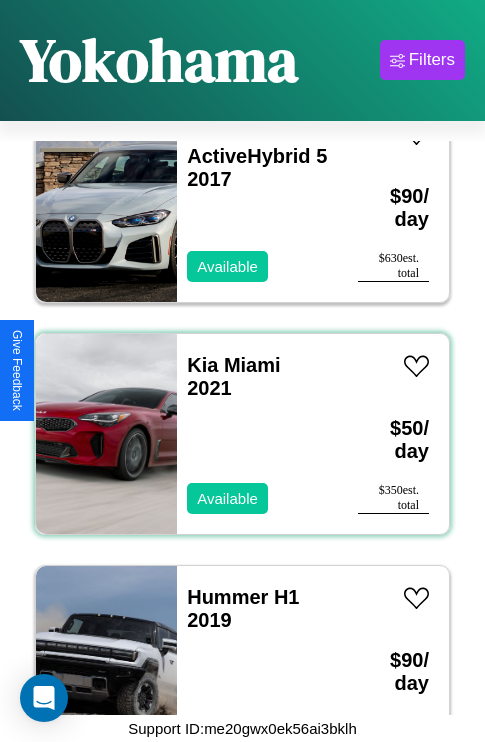click on "Kia   Miami   2021 Available" at bounding box center [257, 434] 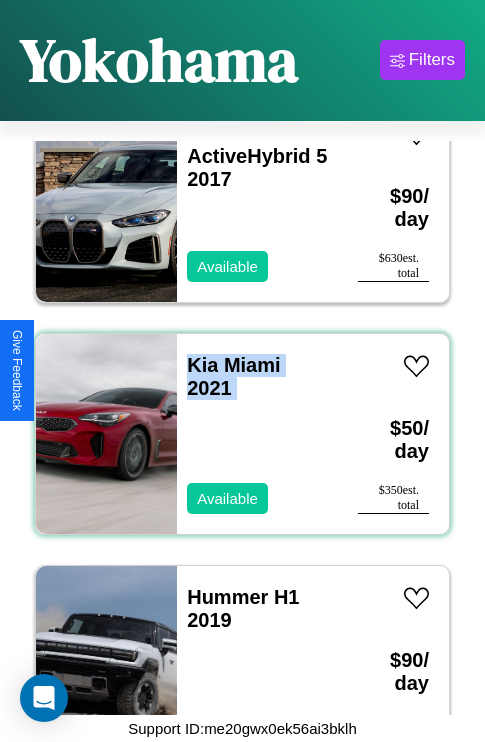 click on "Kia   Miami   2021 Available" at bounding box center [257, 434] 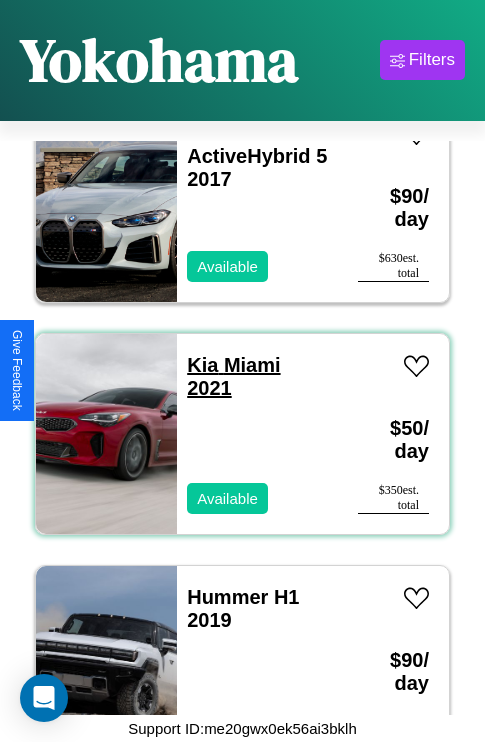 click on "Kia   Miami   2021" at bounding box center [233, 376] 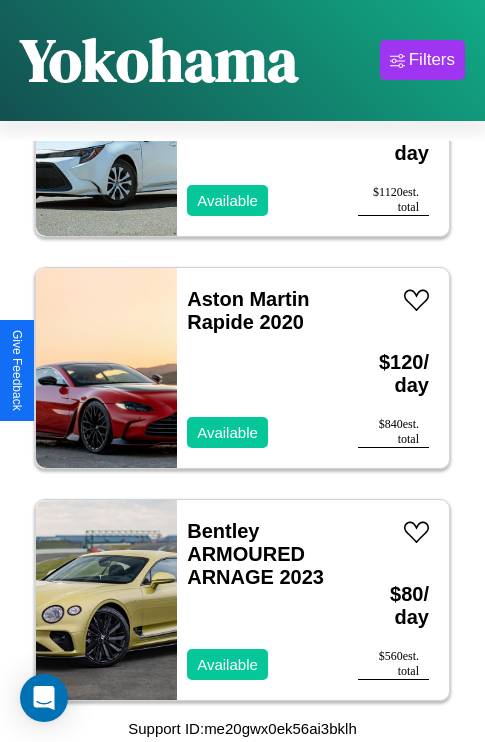 scroll, scrollTop: 5643, scrollLeft: 0, axis: vertical 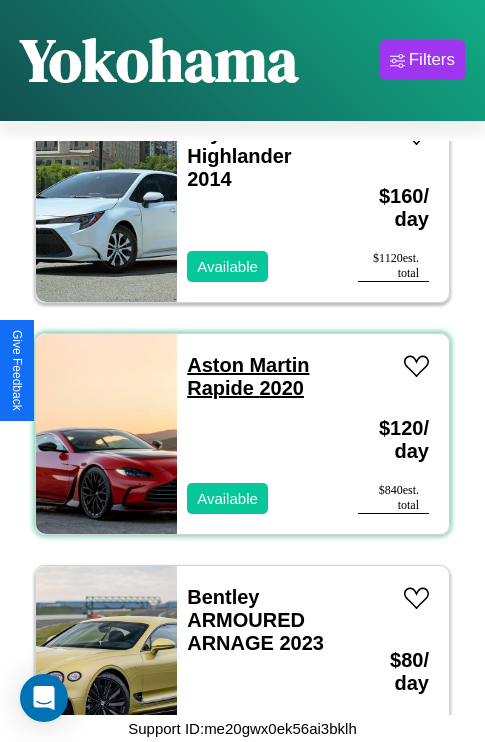 click on "Aston Martin   Rapide   2020" at bounding box center [248, 376] 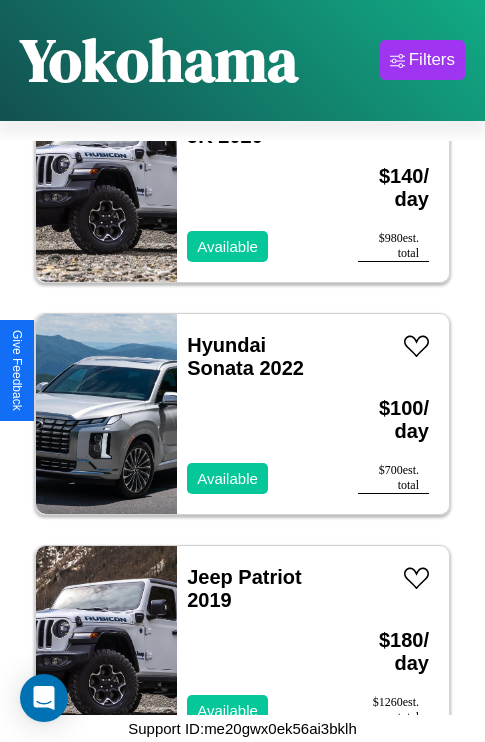 scroll, scrollTop: 1003, scrollLeft: 0, axis: vertical 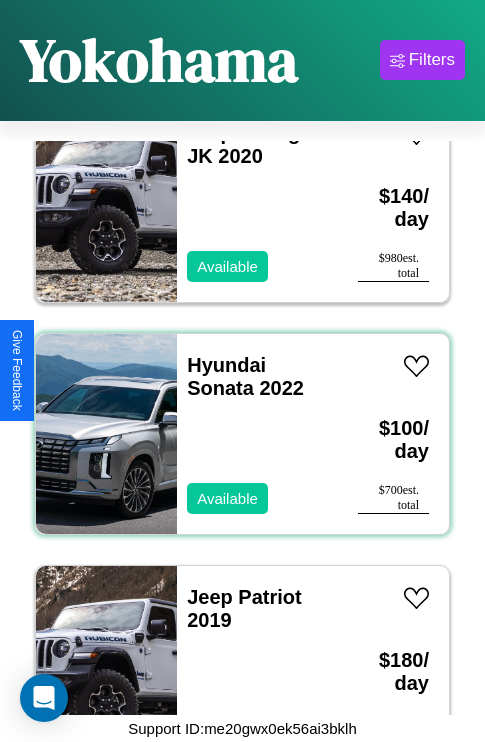 click on "Hyundai   Sonata   2022 Available" at bounding box center [257, 434] 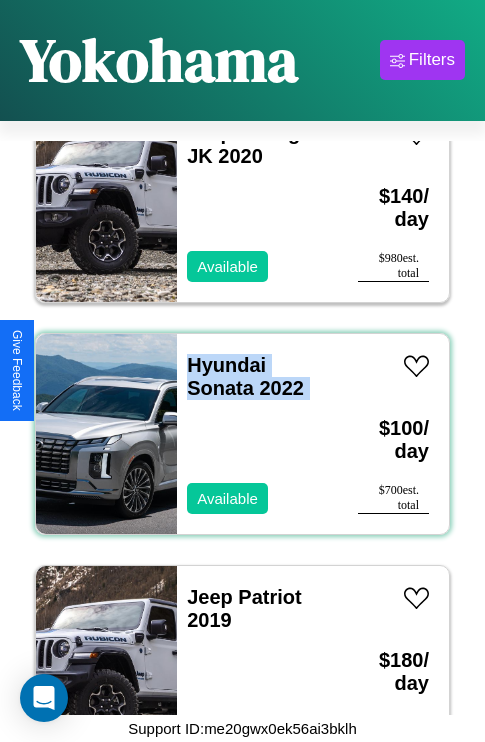 click on "Hyundai   Sonata   2022 Available" at bounding box center (257, 434) 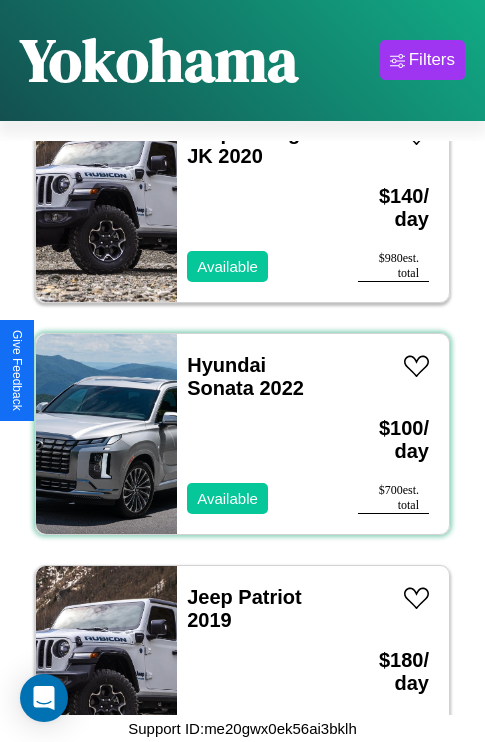 click on "Hyundai   Sonata   2022 Available" at bounding box center [257, 434] 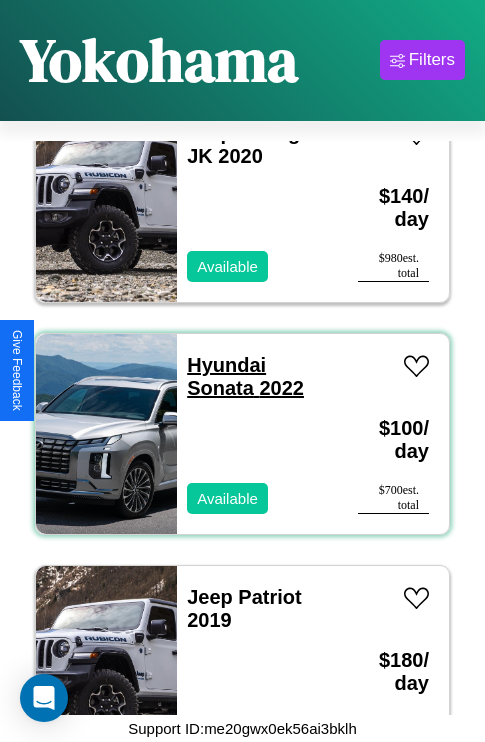click on "Hyundai   Sonata   2022" at bounding box center [245, 376] 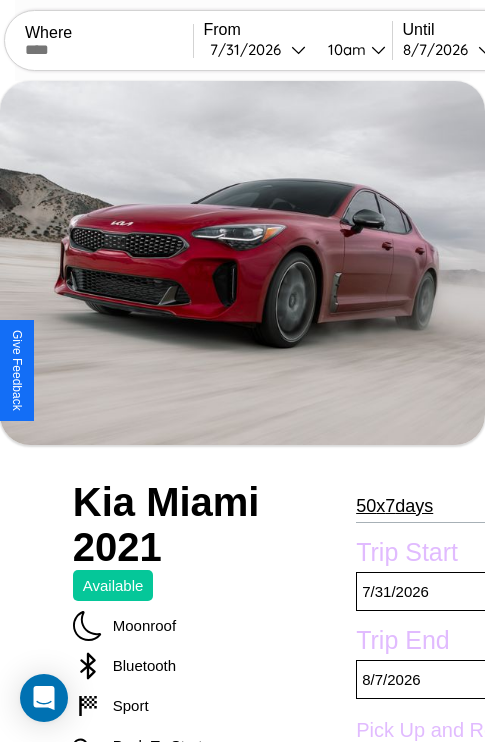 scroll, scrollTop: 135, scrollLeft: 0, axis: vertical 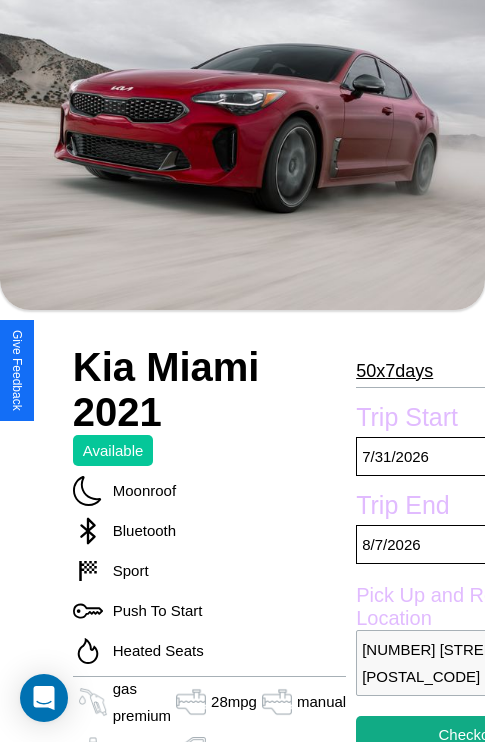 click on "50  x  7  days" at bounding box center (394, 371) 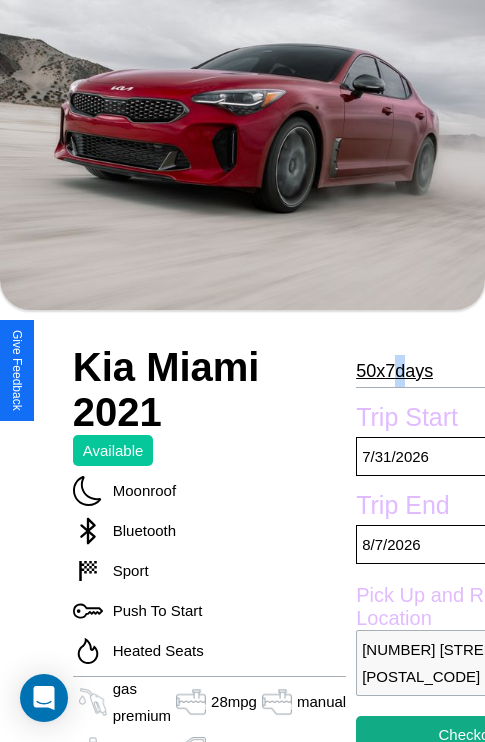 click on "50  x  7  days" at bounding box center (394, 371) 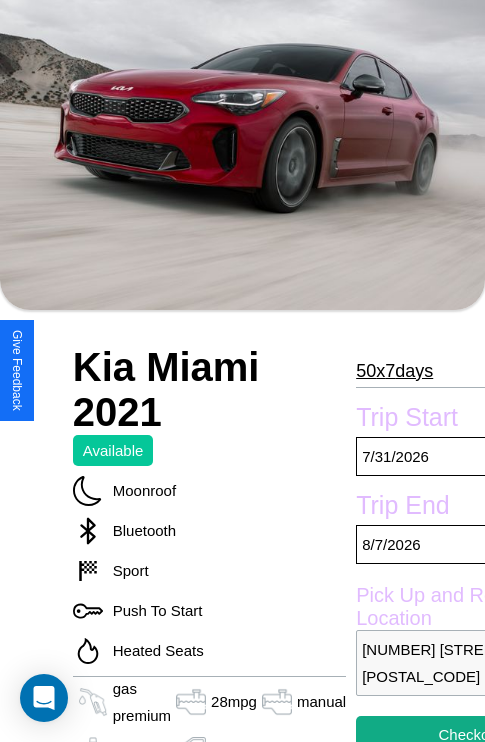 click on "50  x  7  days" at bounding box center (394, 371) 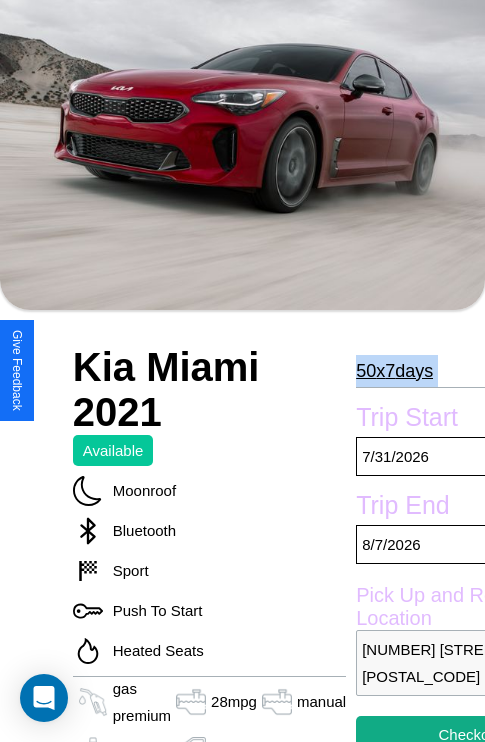 click on "50  x  7  days" at bounding box center [394, 371] 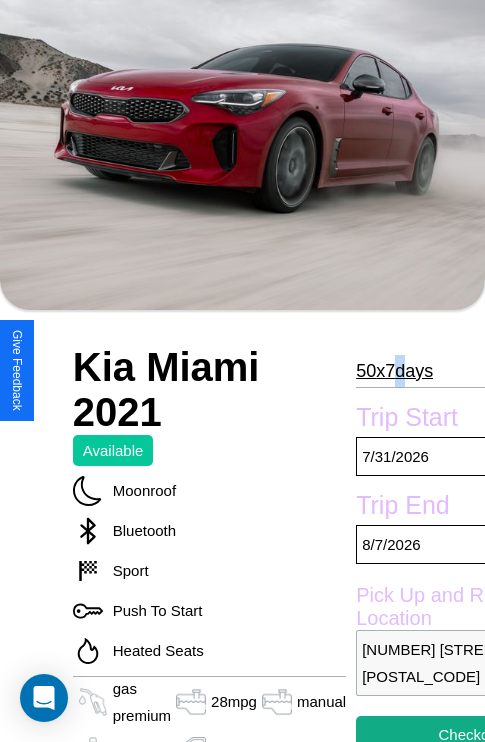 click on "50  x  7  days" at bounding box center (394, 371) 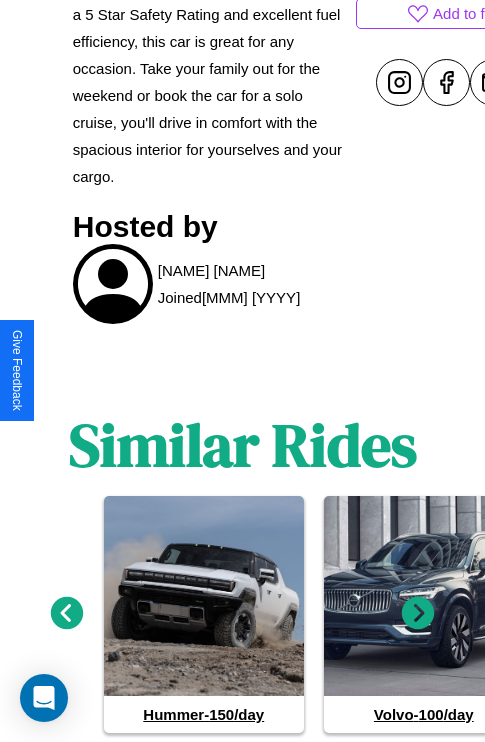 scroll, scrollTop: 1056, scrollLeft: 0, axis: vertical 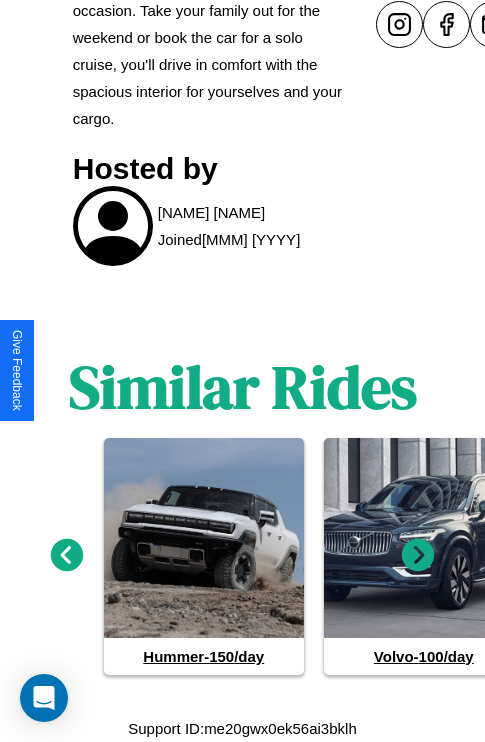 click 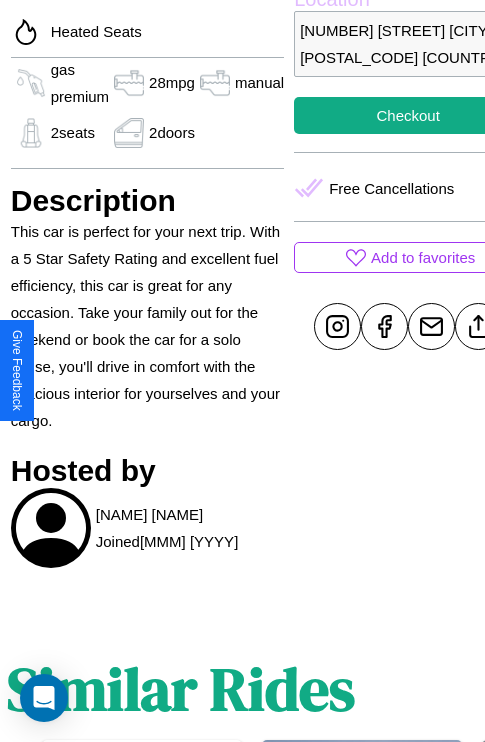 scroll, scrollTop: 710, scrollLeft: 71, axis: both 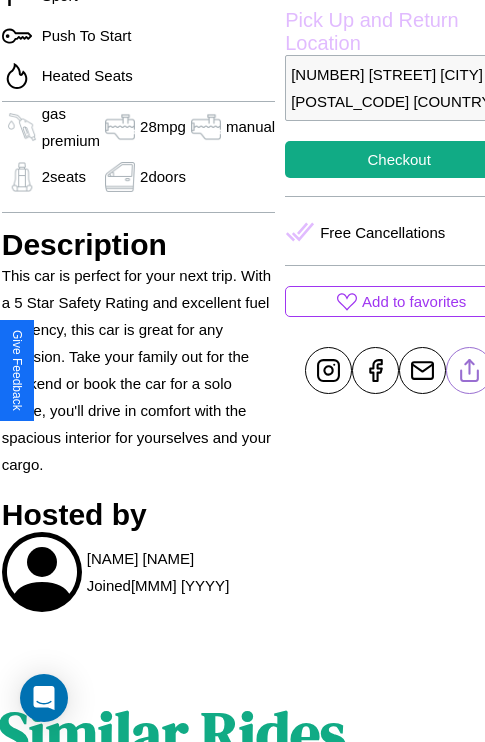 click 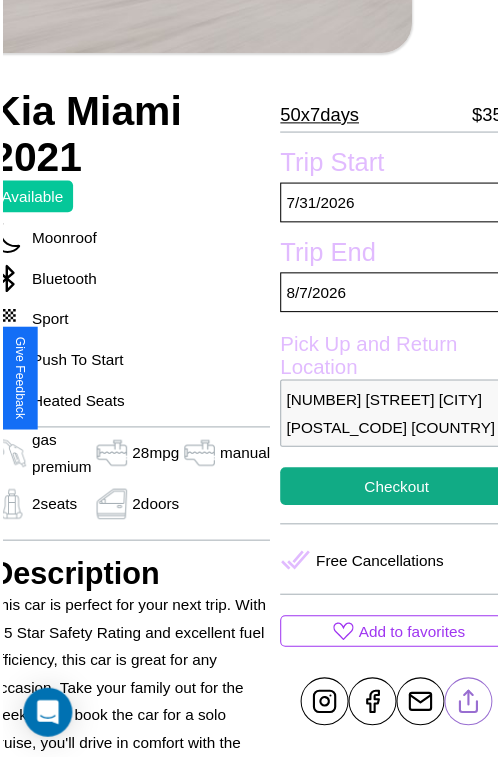 scroll, scrollTop: 221, scrollLeft: 91, axis: both 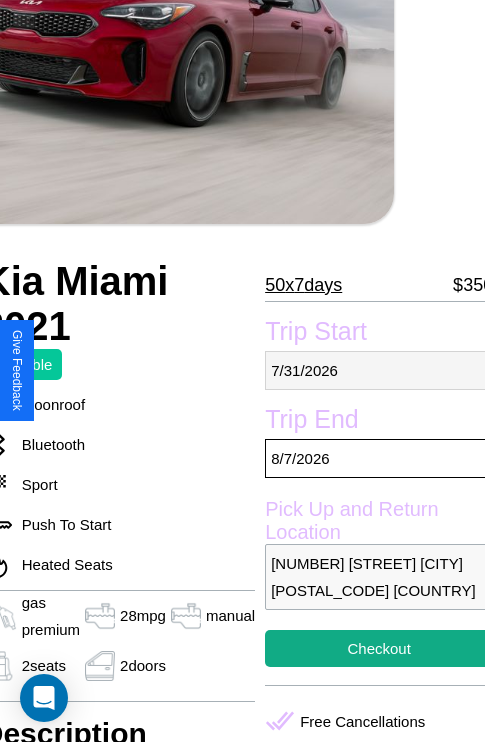 click on "7 / 31 / 2026" at bounding box center (379, 370) 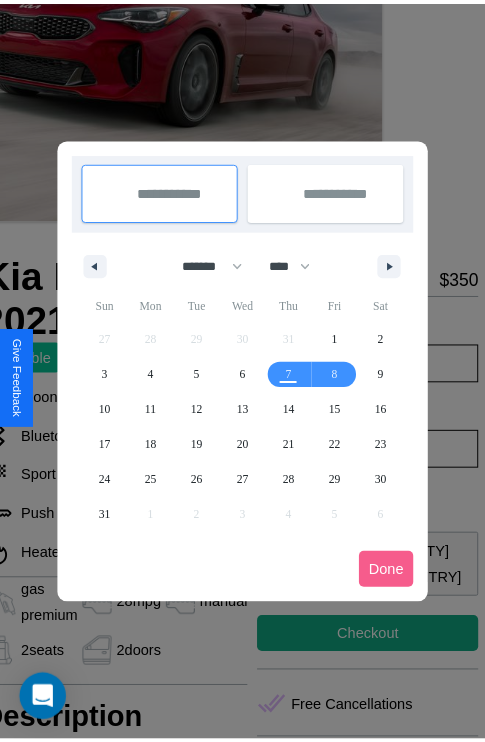 scroll, scrollTop: 0, scrollLeft: 91, axis: horizontal 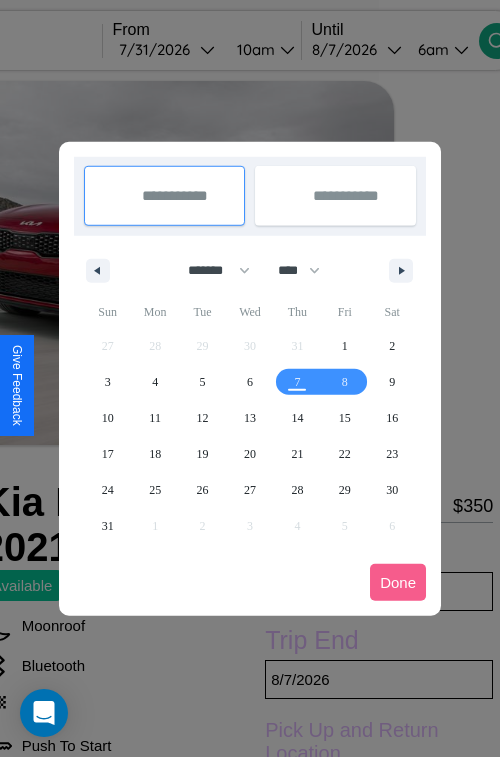 click at bounding box center (250, 378) 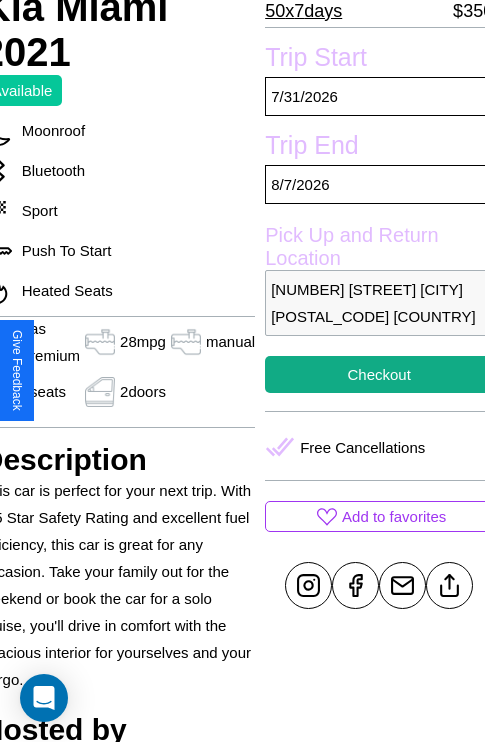 scroll, scrollTop: 499, scrollLeft: 91, axis: both 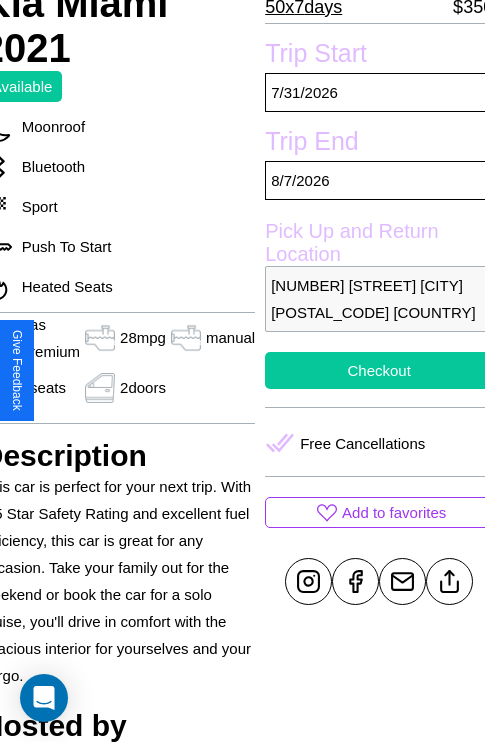click on "Checkout" at bounding box center (379, 370) 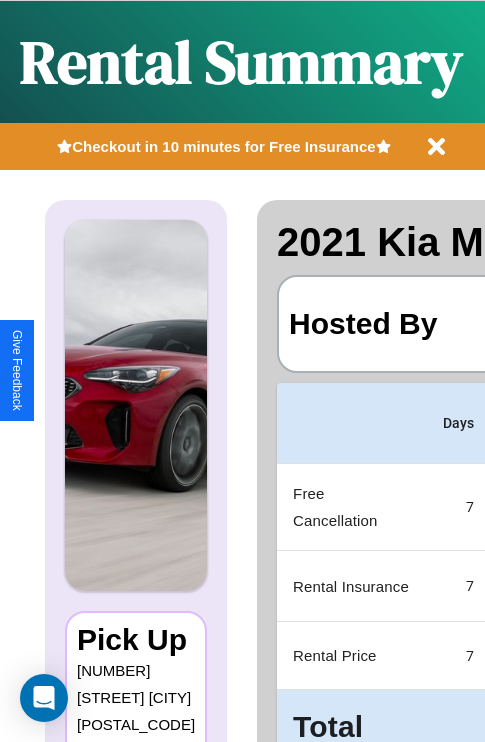 scroll, scrollTop: 0, scrollLeft: 378, axis: horizontal 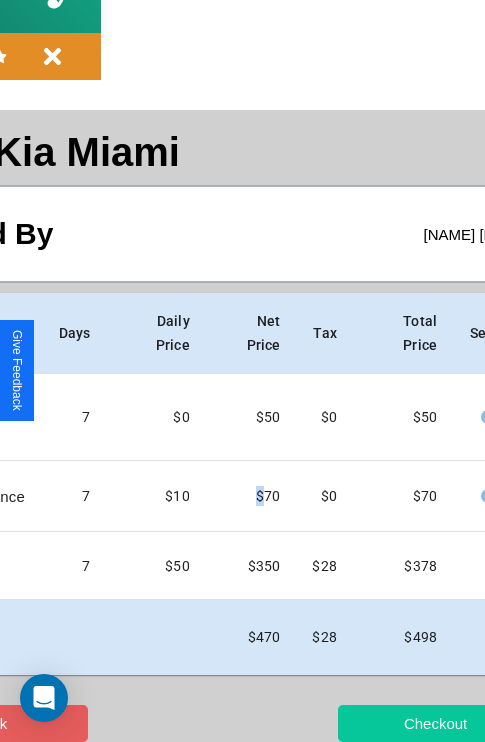 click on "Checkout" at bounding box center [435, 723] 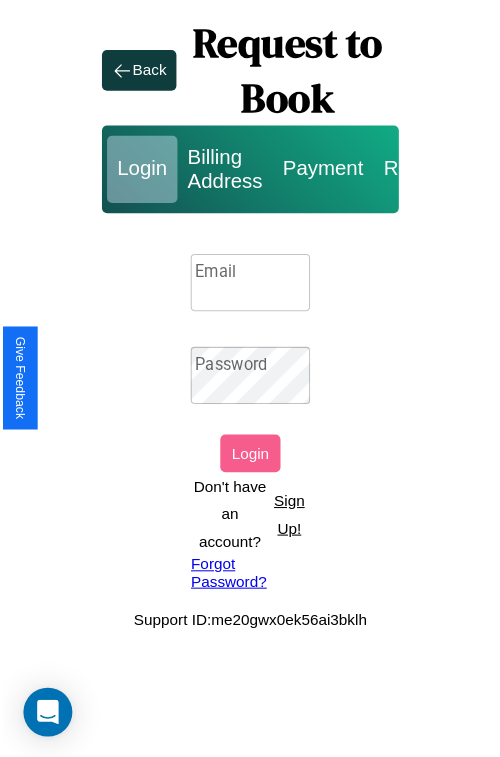 scroll, scrollTop: 0, scrollLeft: 0, axis: both 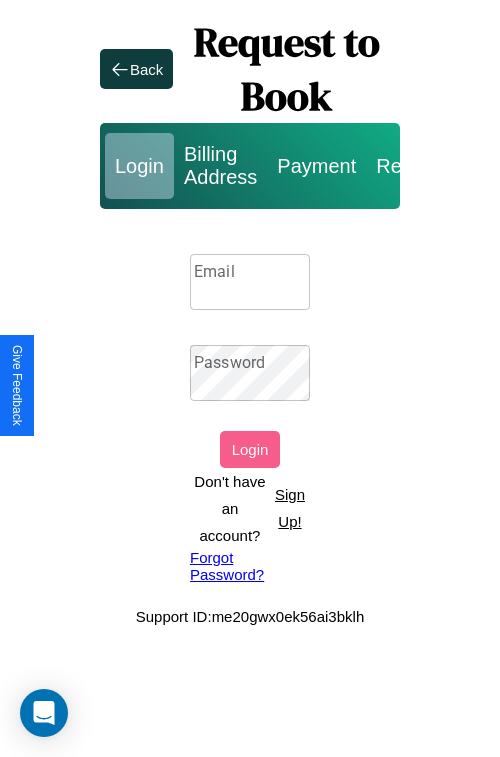 click on "Email" at bounding box center [250, 282] 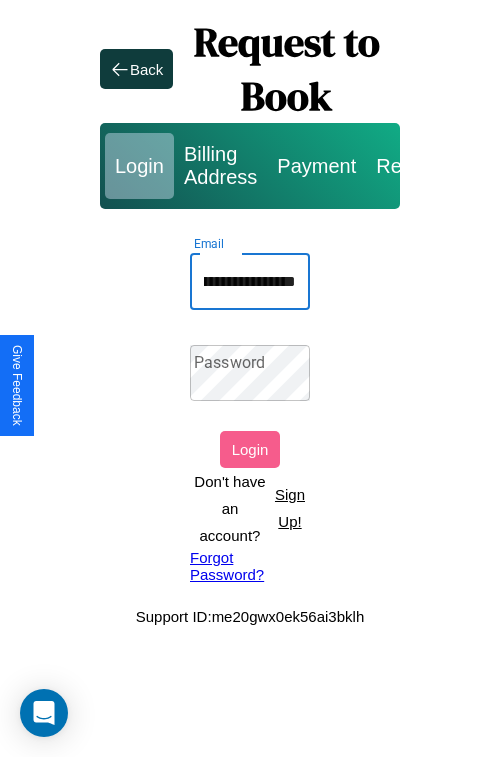 scroll, scrollTop: 0, scrollLeft: 119, axis: horizontal 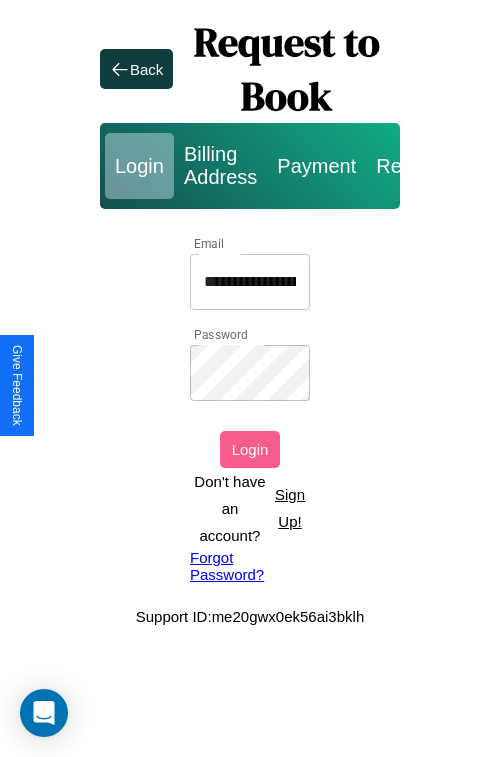 click on "Login" at bounding box center (250, 449) 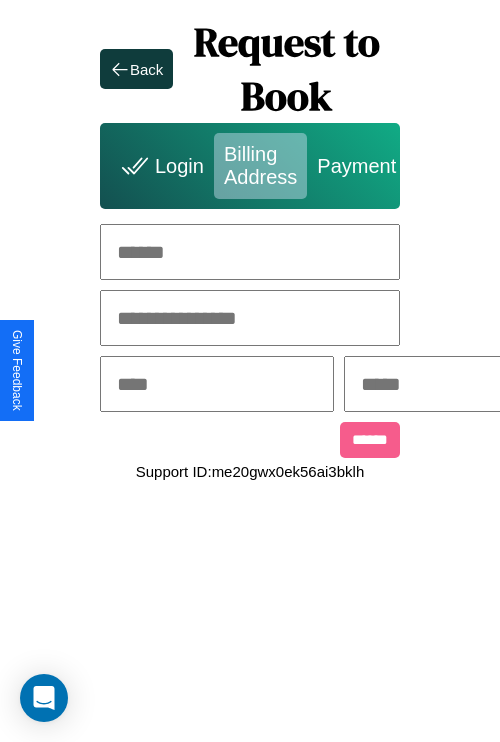 click at bounding box center [250, 252] 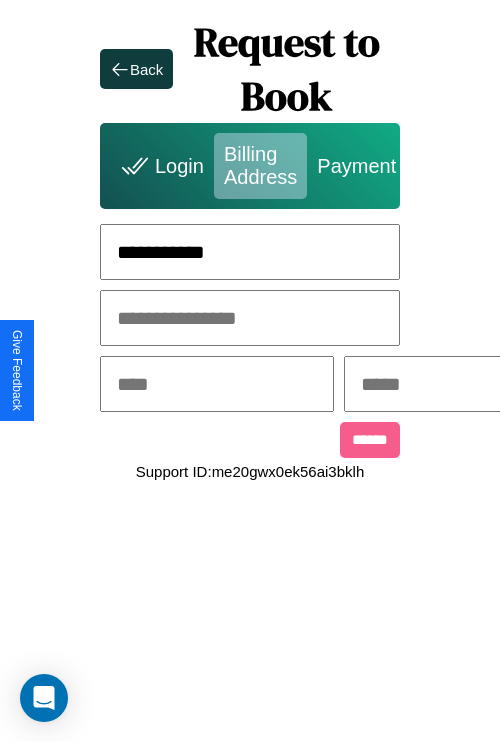 type on "**********" 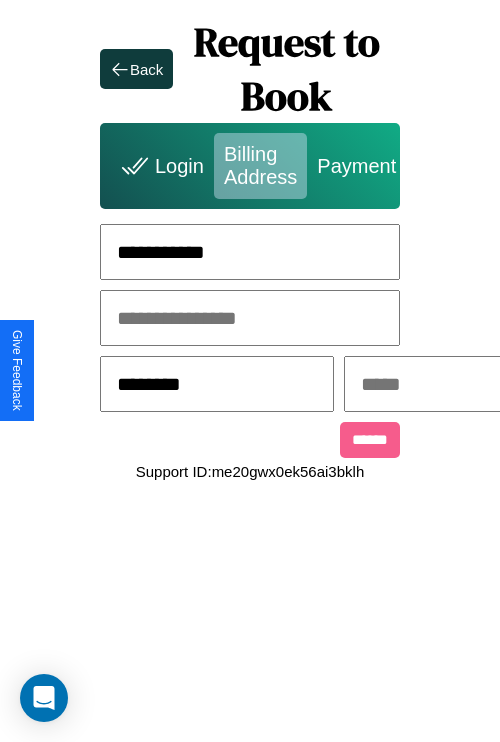 type on "********" 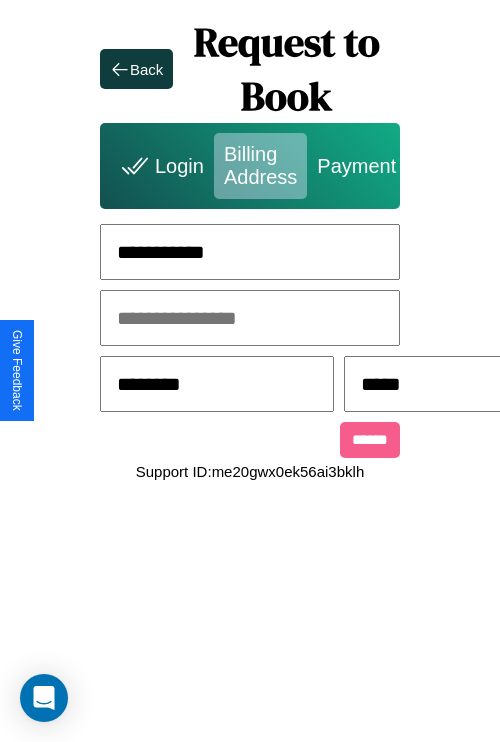 scroll, scrollTop: 0, scrollLeft: 517, axis: horizontal 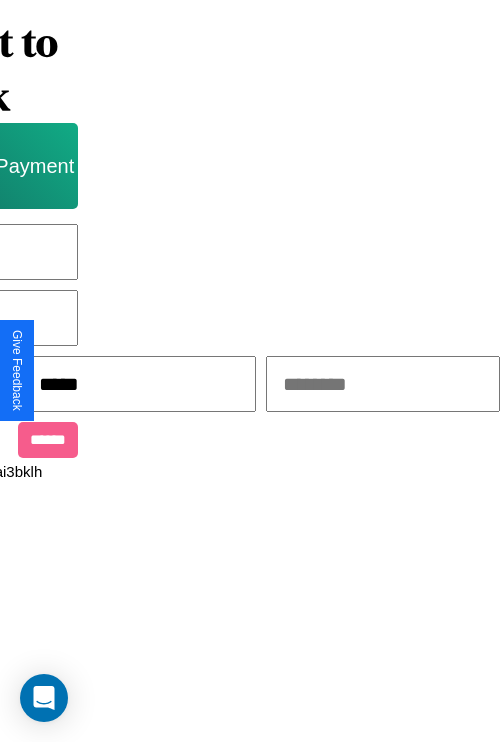 type on "*****" 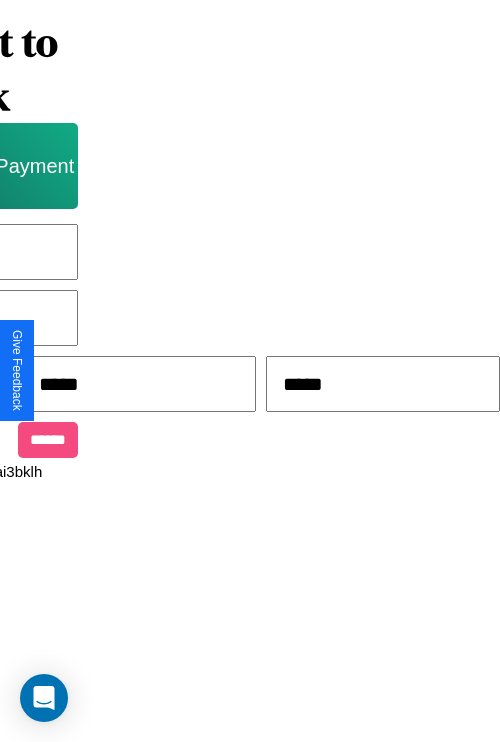 type on "*****" 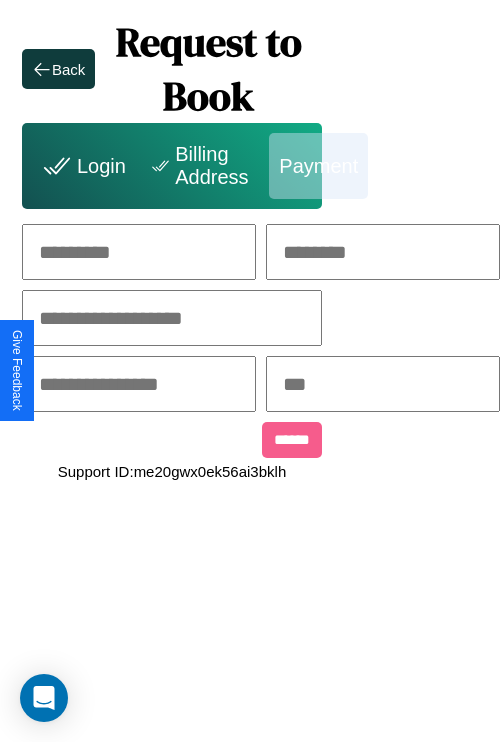 scroll, scrollTop: 0, scrollLeft: 208, axis: horizontal 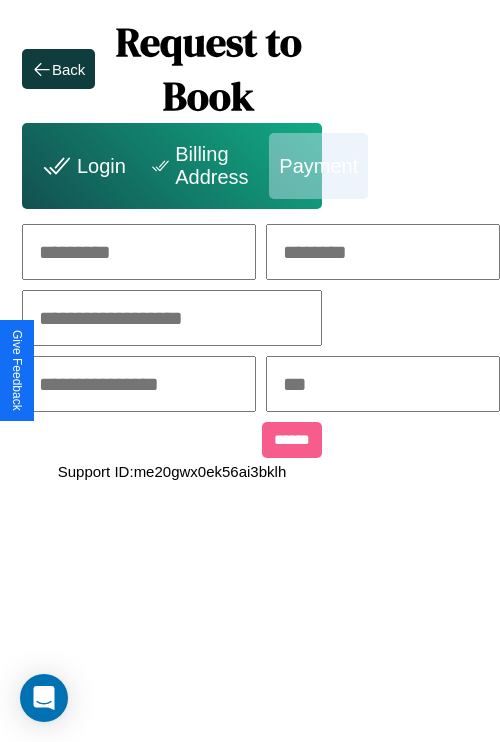 click at bounding box center (139, 252) 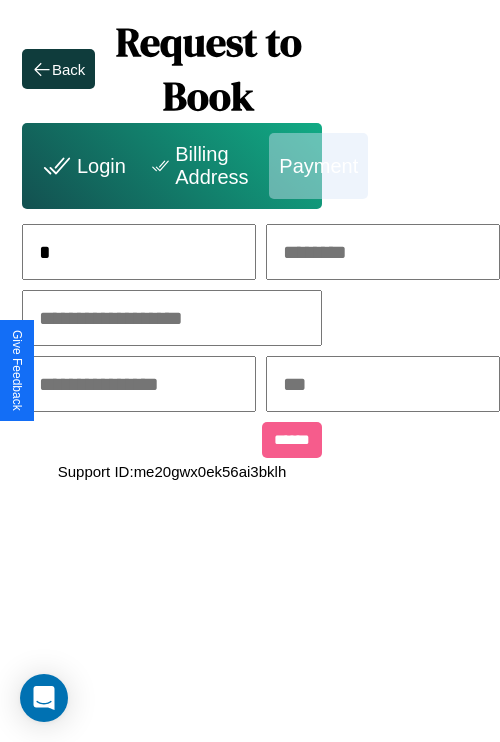 scroll, scrollTop: 0, scrollLeft: 122, axis: horizontal 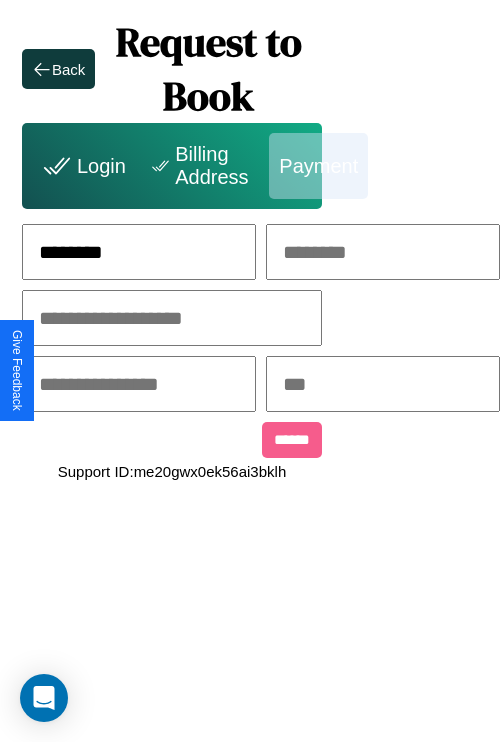 type on "********" 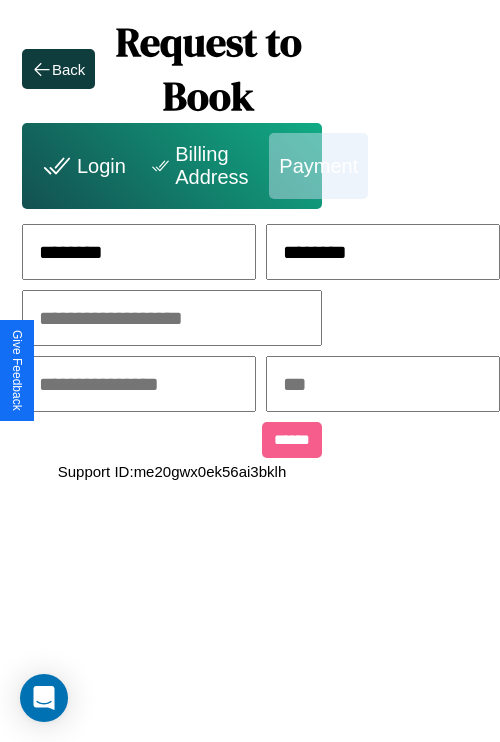 type on "********" 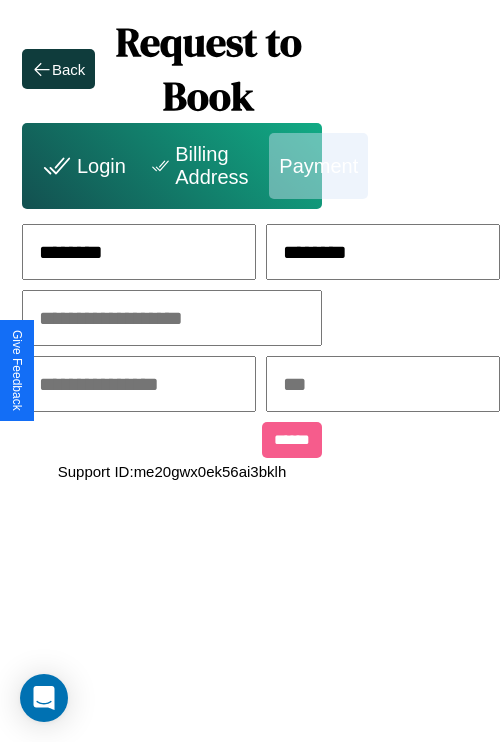 click at bounding box center [172, 318] 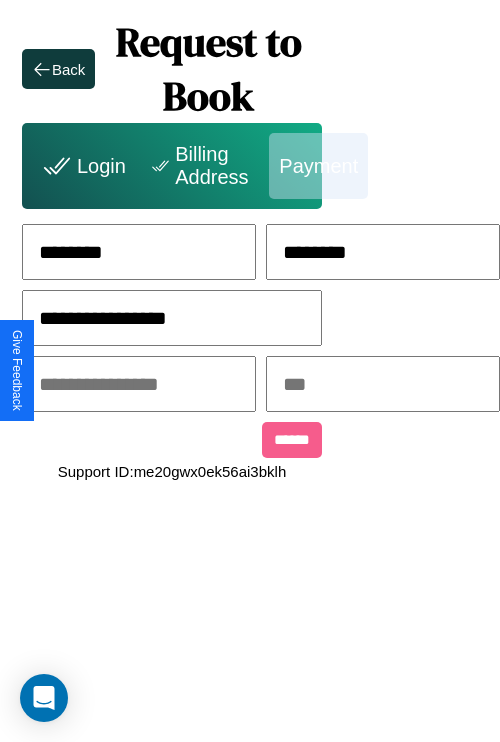 type on "**********" 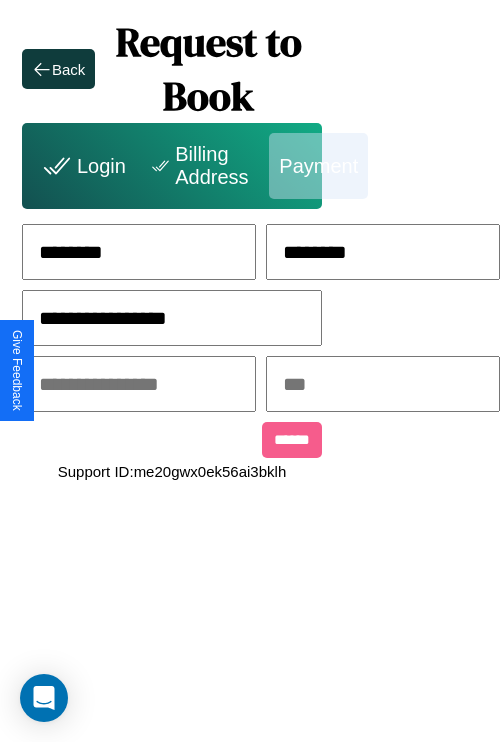 click at bounding box center (139, 384) 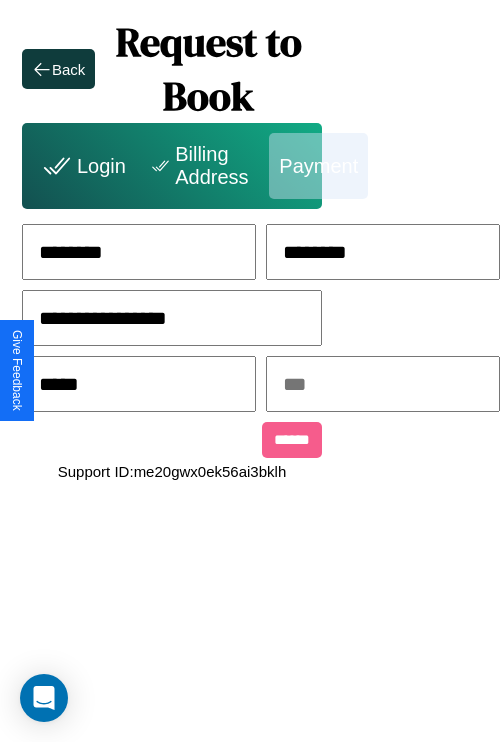 type on "*****" 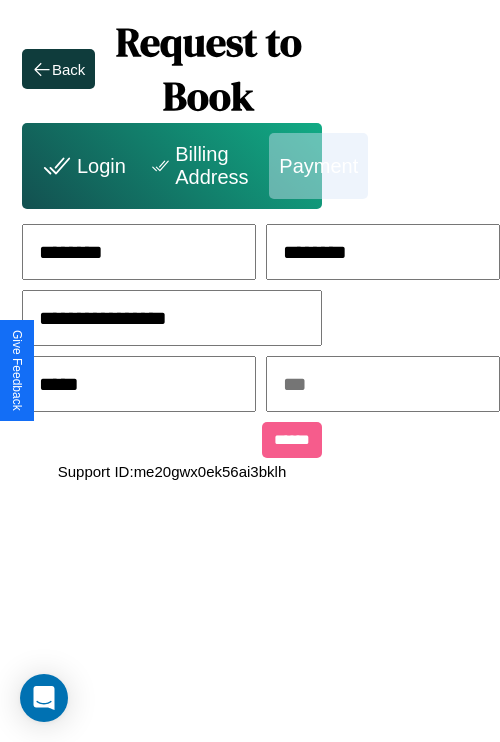 click at bounding box center [383, 384] 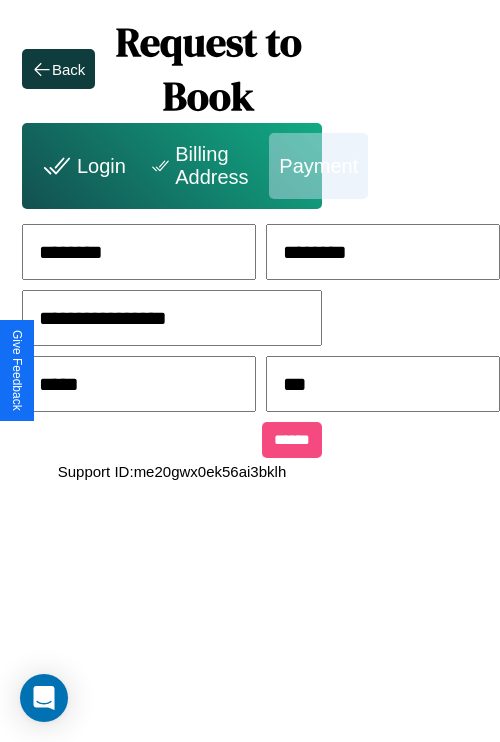 type on "***" 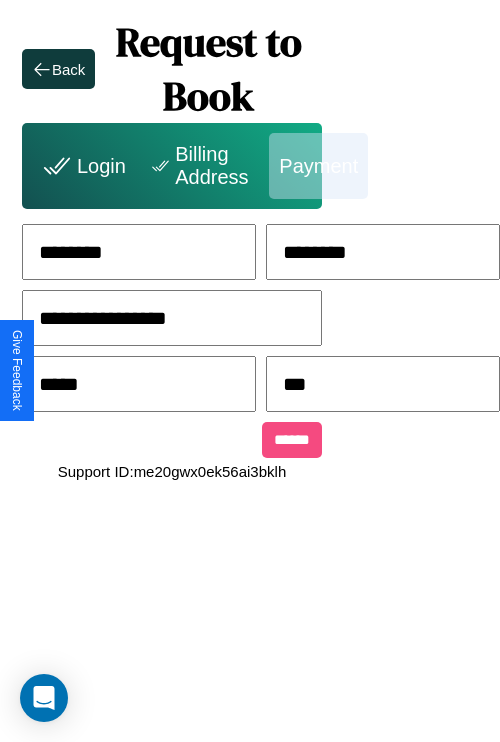 click on "******" at bounding box center [292, 440] 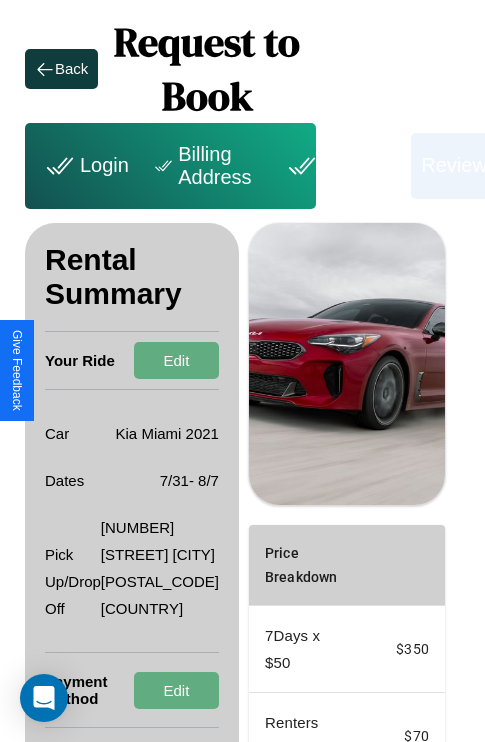 scroll, scrollTop: 274, scrollLeft: 72, axis: both 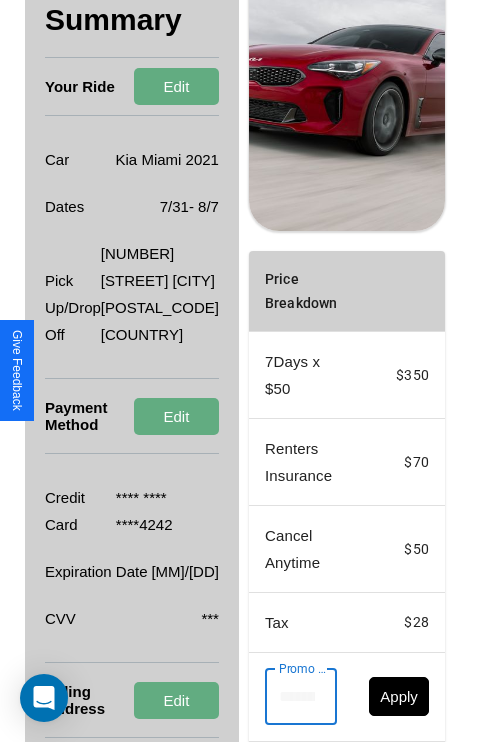 click on "Promo Code" at bounding box center (290, 697) 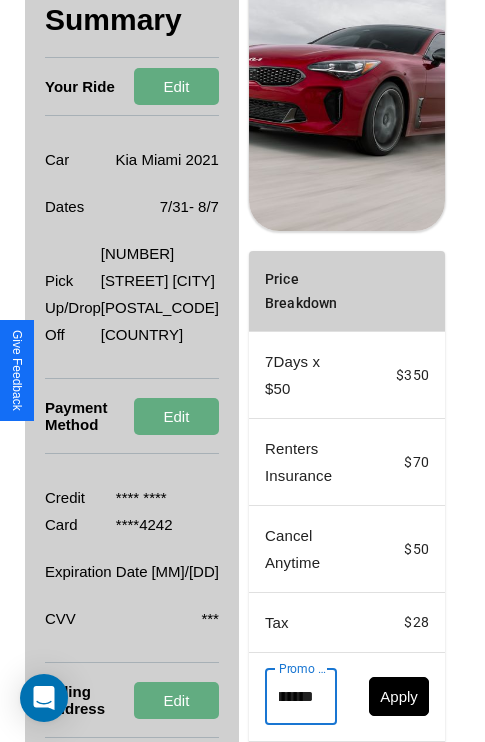 scroll, scrollTop: 0, scrollLeft: 96, axis: horizontal 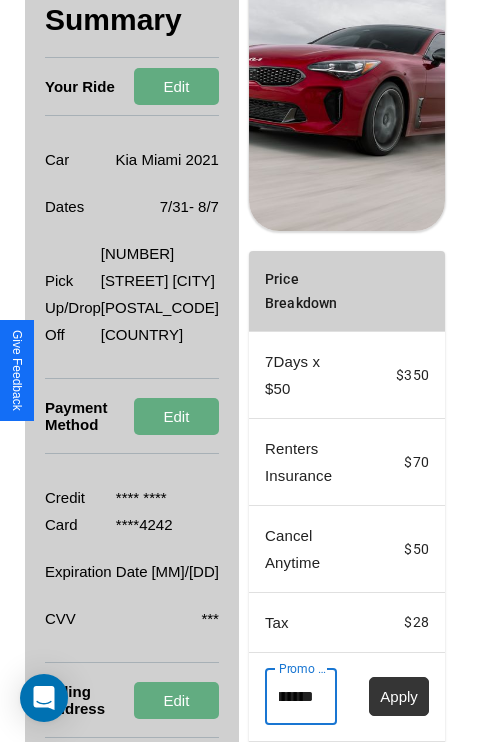 type on "**********" 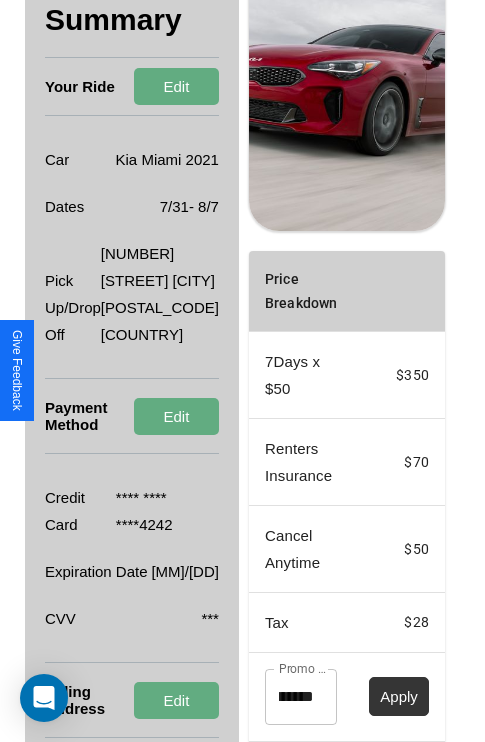 scroll, scrollTop: 0, scrollLeft: 0, axis: both 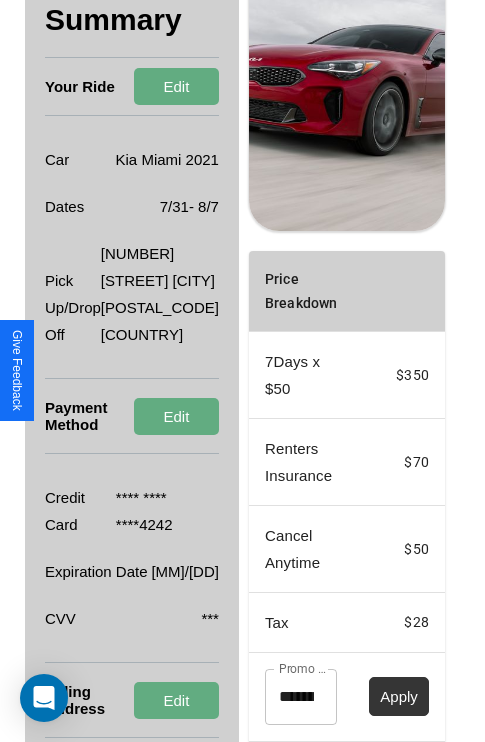 click on "Apply" at bounding box center [399, 696] 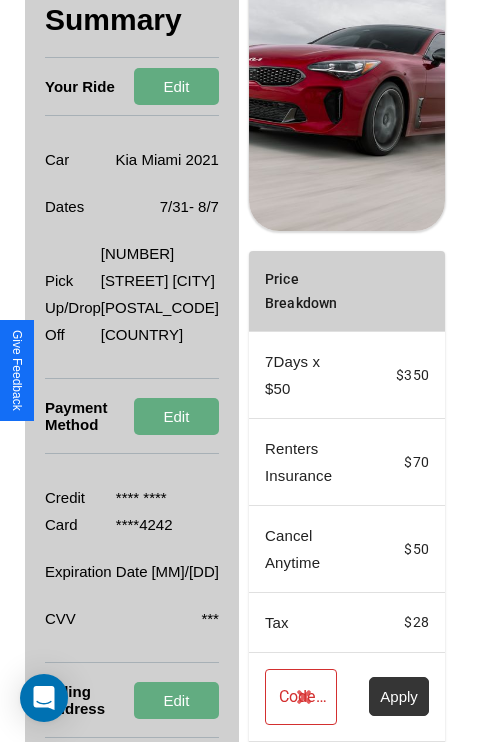 scroll, scrollTop: 428, scrollLeft: 72, axis: both 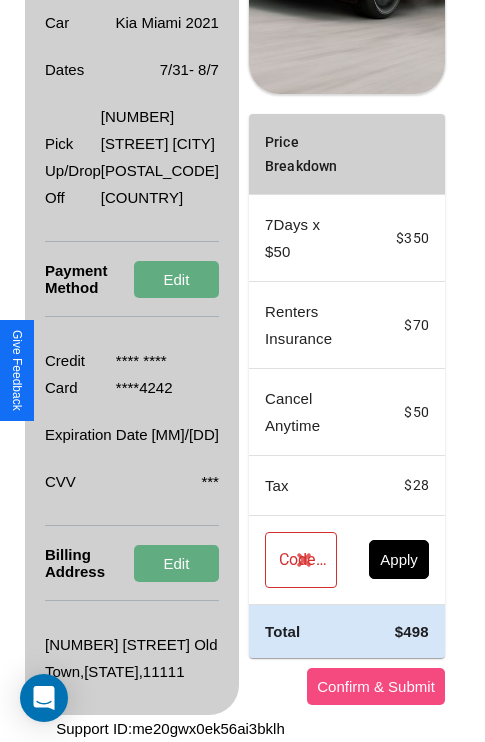 click on "Confirm & Submit" at bounding box center [376, 686] 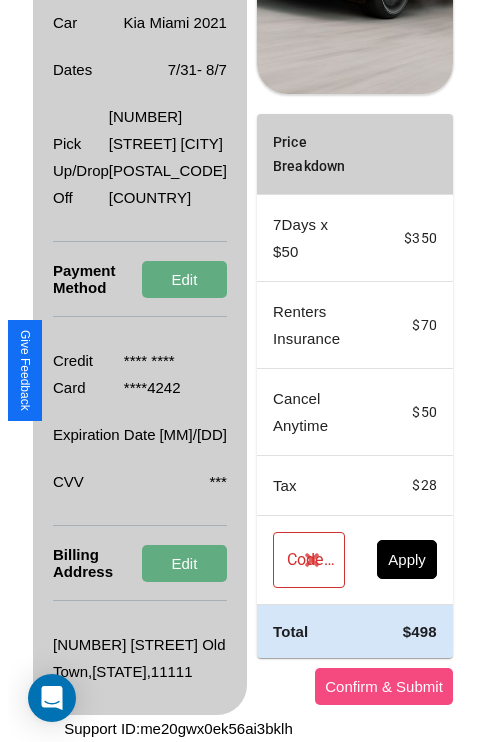 scroll, scrollTop: 0, scrollLeft: 72, axis: horizontal 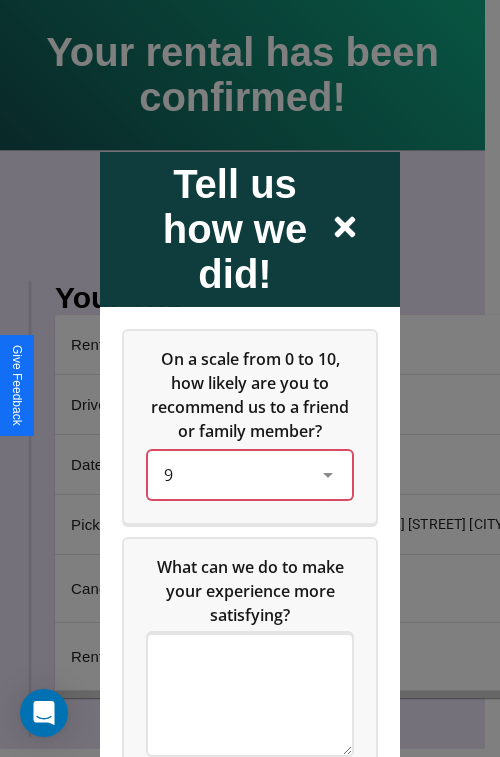 click on "9" at bounding box center [234, 474] 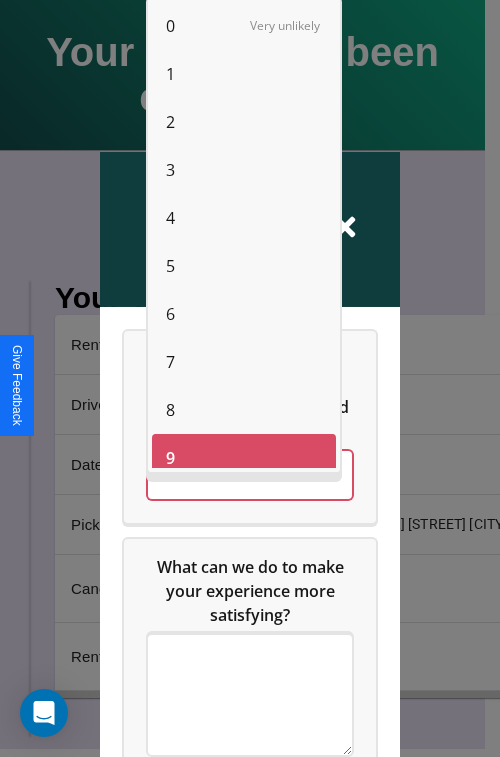scroll, scrollTop: 14, scrollLeft: 0, axis: vertical 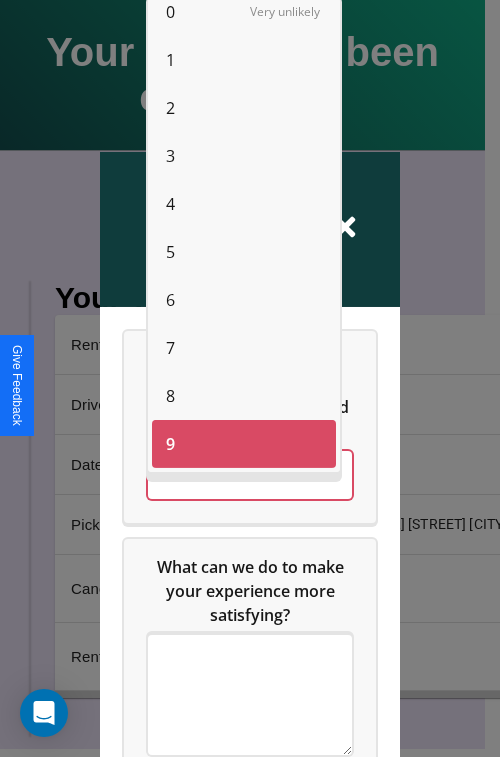 click on "0" at bounding box center (170, 12) 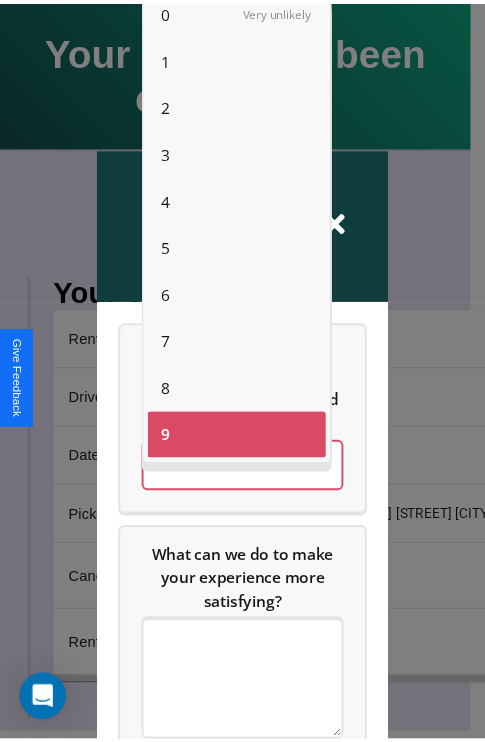 scroll, scrollTop: 12, scrollLeft: 0, axis: vertical 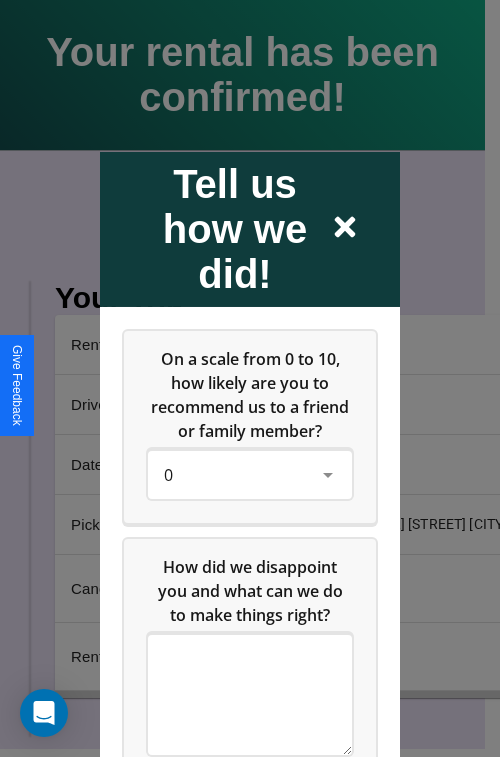 click 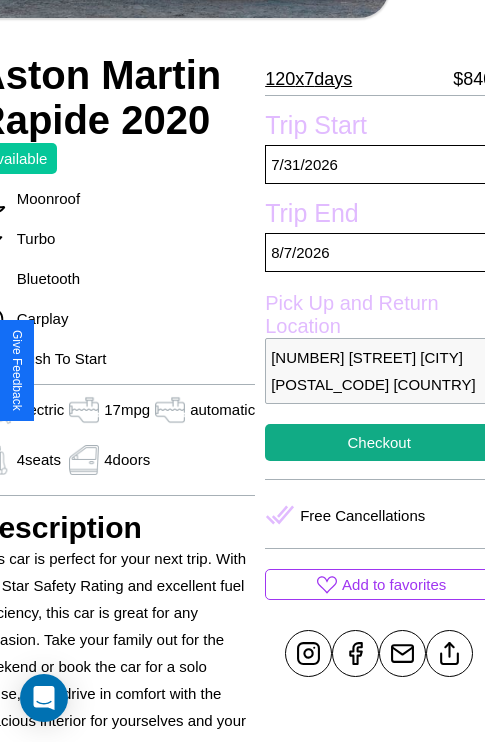 scroll, scrollTop: 499, scrollLeft: 96, axis: both 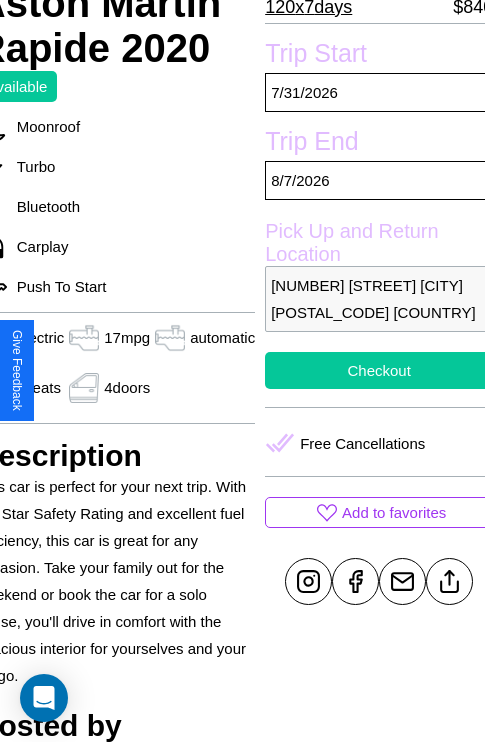 click on "Checkout" at bounding box center (379, 370) 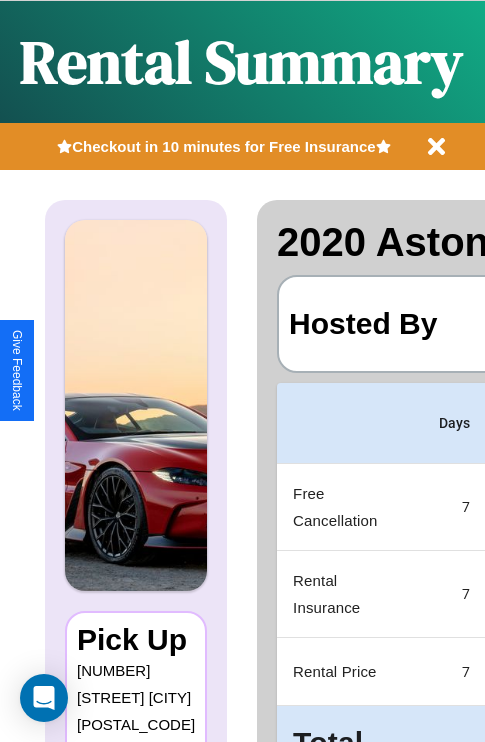 scroll, scrollTop: 106, scrollLeft: 0, axis: vertical 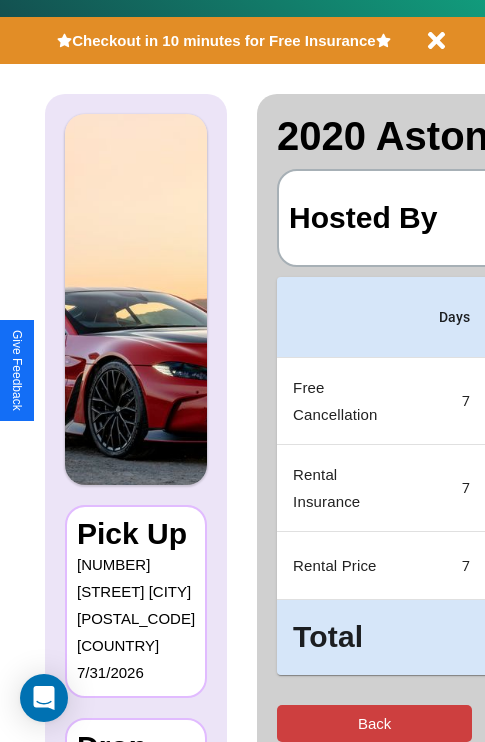 click on "Back" at bounding box center [374, 723] 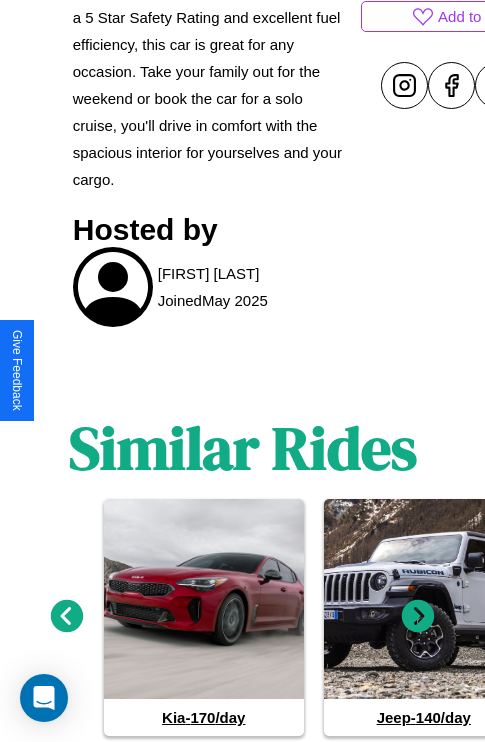 scroll, scrollTop: 1056, scrollLeft: 0, axis: vertical 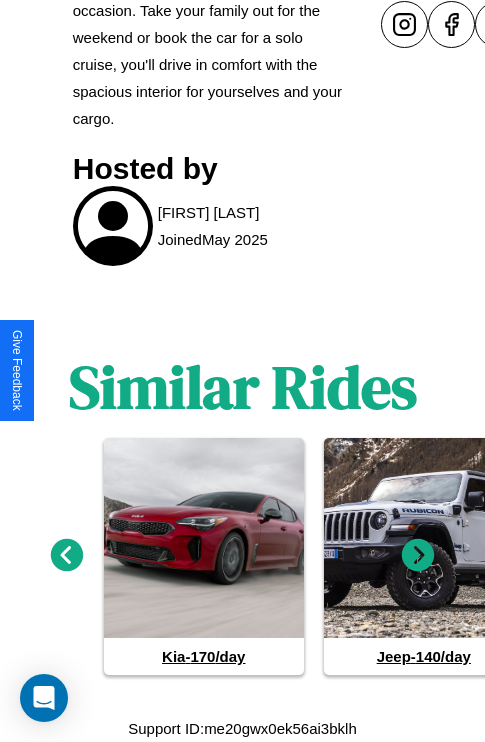 click 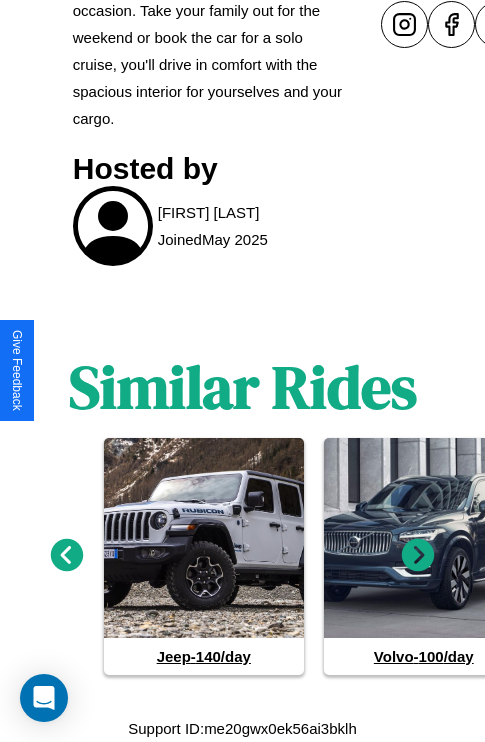 click 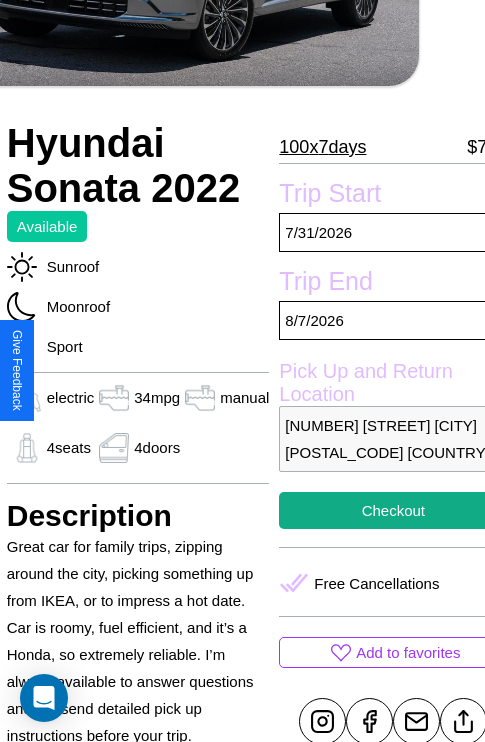 scroll, scrollTop: 389, scrollLeft: 80, axis: both 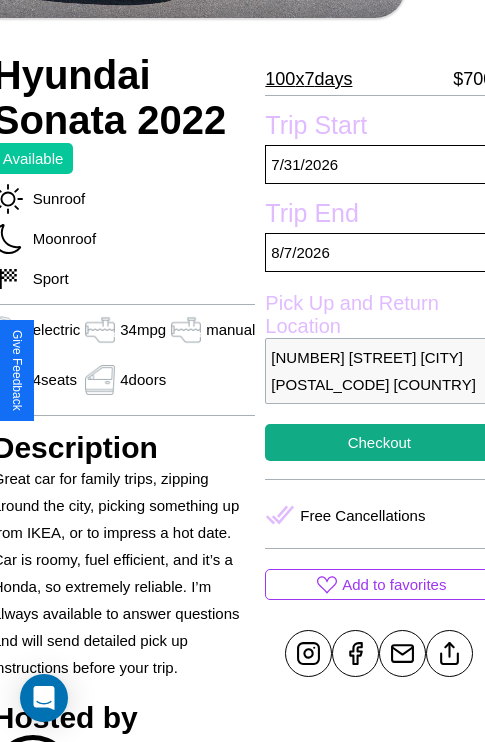 click on "[NUMBER] [STREET]  [CITY]  [POSTAL_CODE] [COUNTRY]" at bounding box center (379, 371) 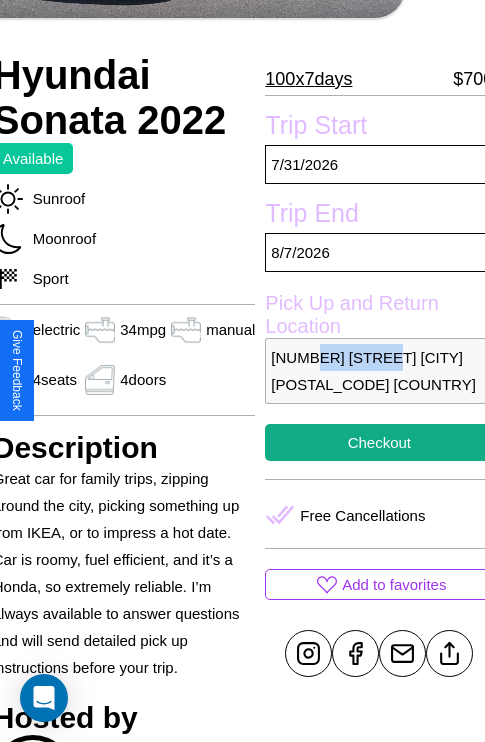 click on "[NUMBER] [STREET]  [CITY]  [POSTAL_CODE] [COUNTRY]" at bounding box center [379, 371] 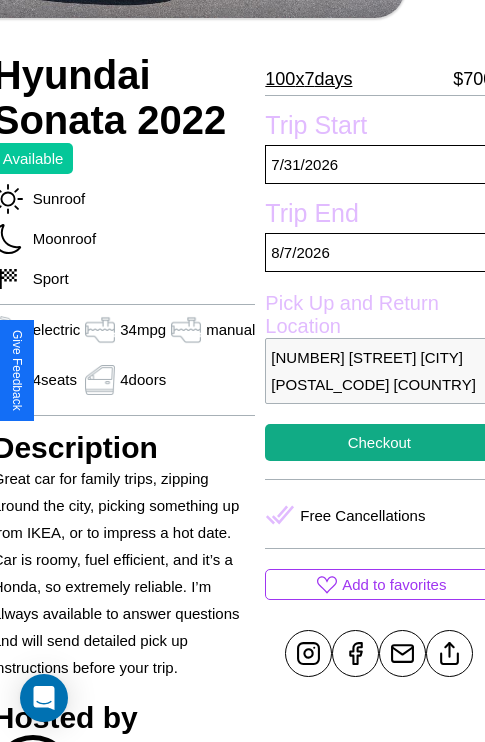 click on "[NUMBER] [STREET]  [CITY]  [POSTAL_CODE] [COUNTRY]" at bounding box center [379, 371] 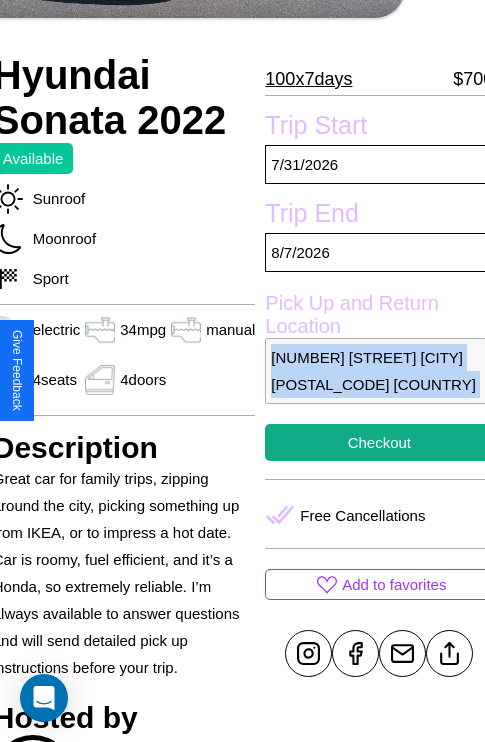 click on "[NUMBER] [STREET]  [CITY]  [POSTAL_CODE] [COUNTRY]" at bounding box center [379, 371] 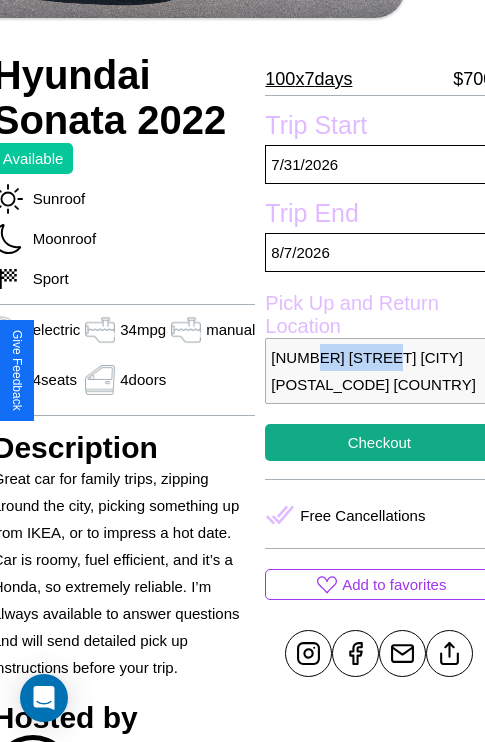 click on "[NUMBER] [STREET]  [CITY]  [POSTAL_CODE] [COUNTRY]" at bounding box center [379, 371] 